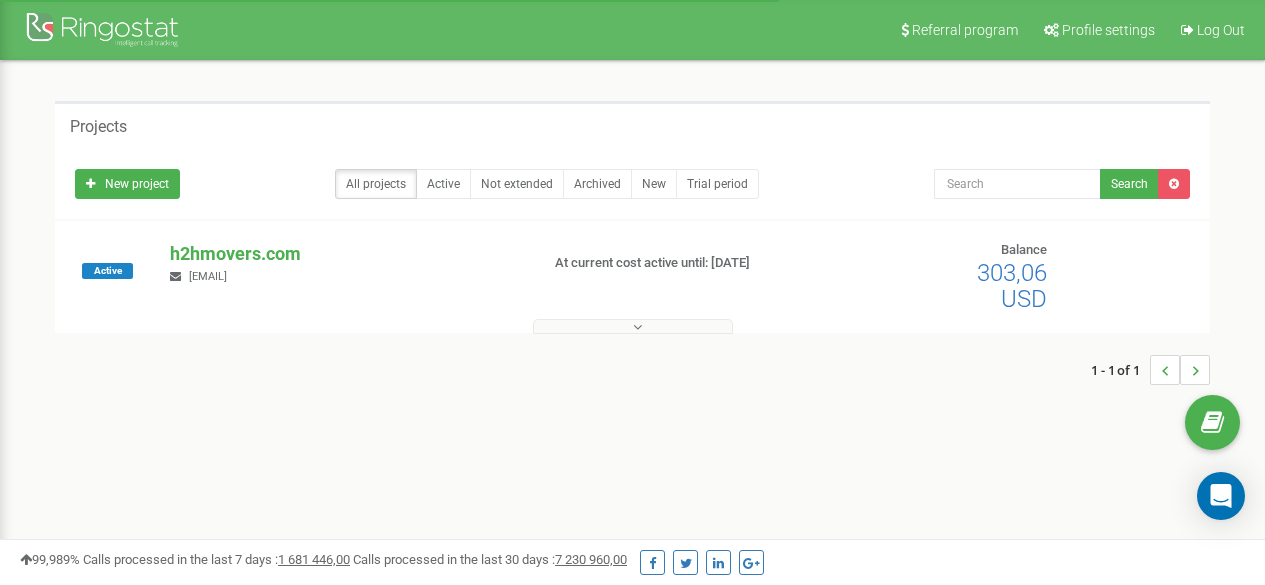scroll, scrollTop: 0, scrollLeft: 0, axis: both 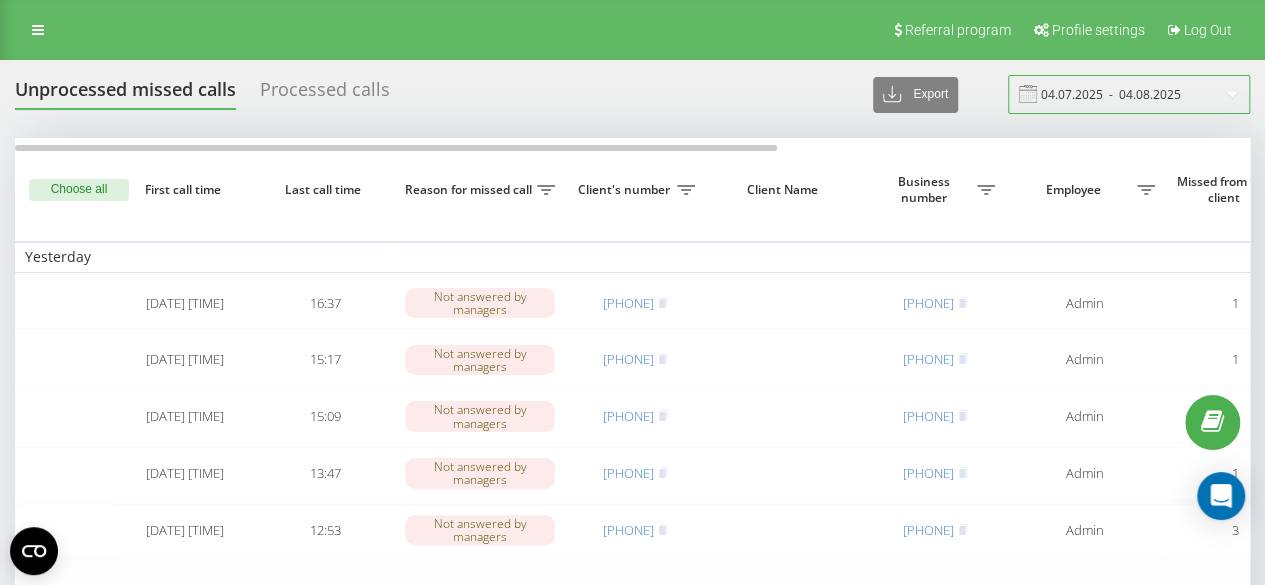 click on "04.07.2025  -  04.08.2025" at bounding box center [1129, 94] 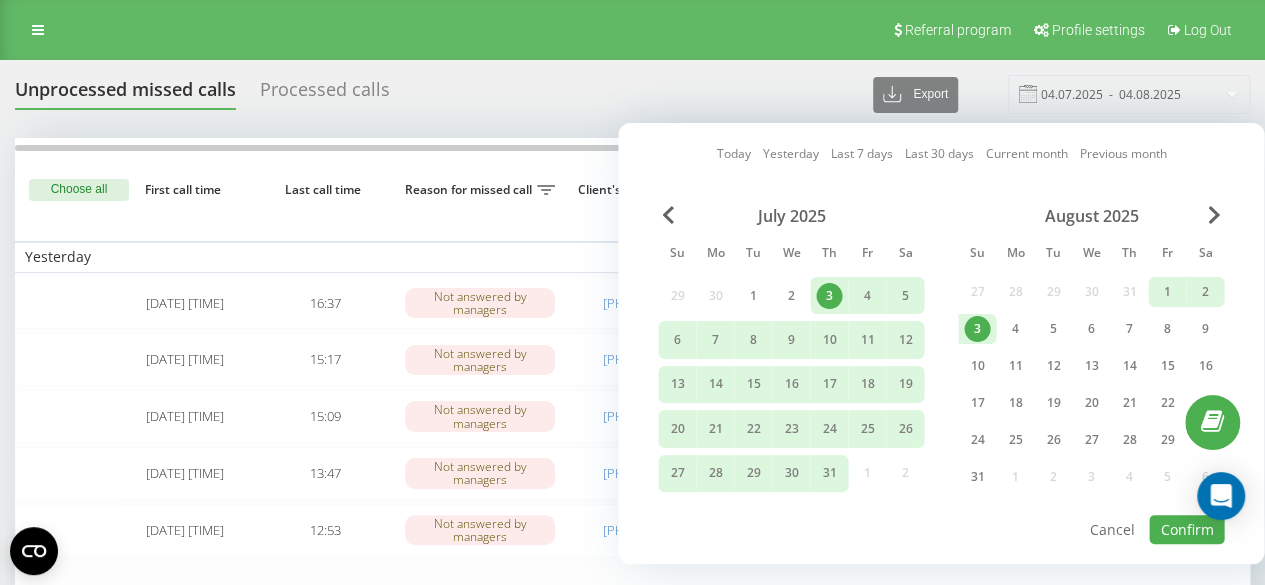 click on "3" at bounding box center [977, 329] 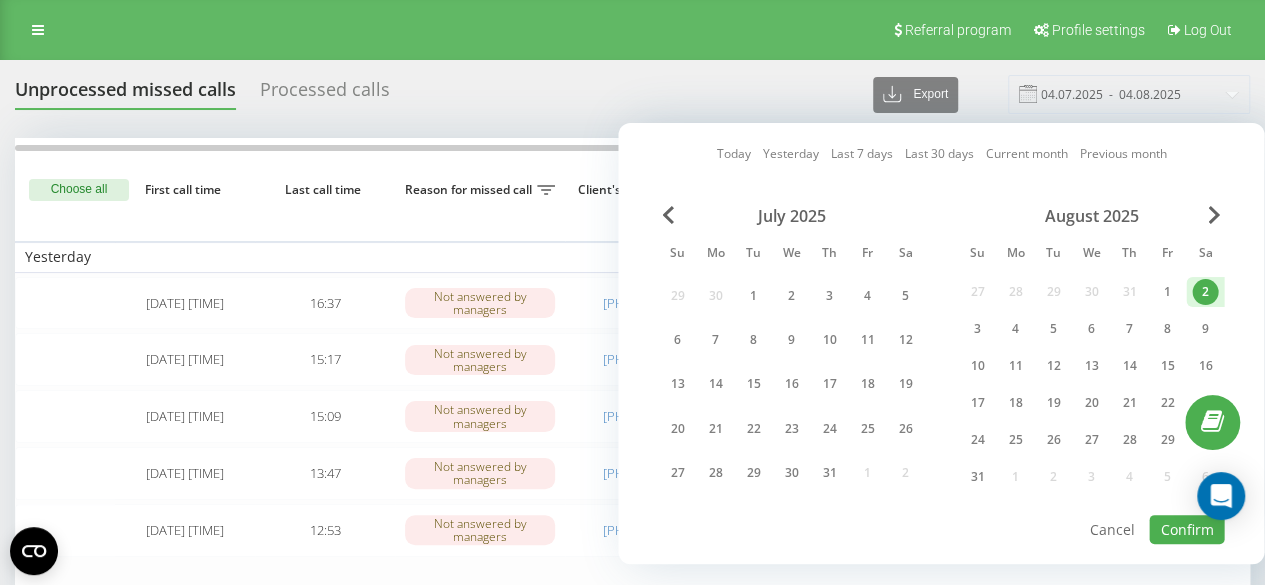 click on "August 2025 Su Mo Tu We Th Fr Sa 27 28 29 30 31 1 2 3 4 5 6 7 8 9 10 11 12 13 14 15 16 17 18 19 20 21 22 23 24 25 26 27 28 29 30 31 1 2 3 4 5 6" at bounding box center (1091, 352) 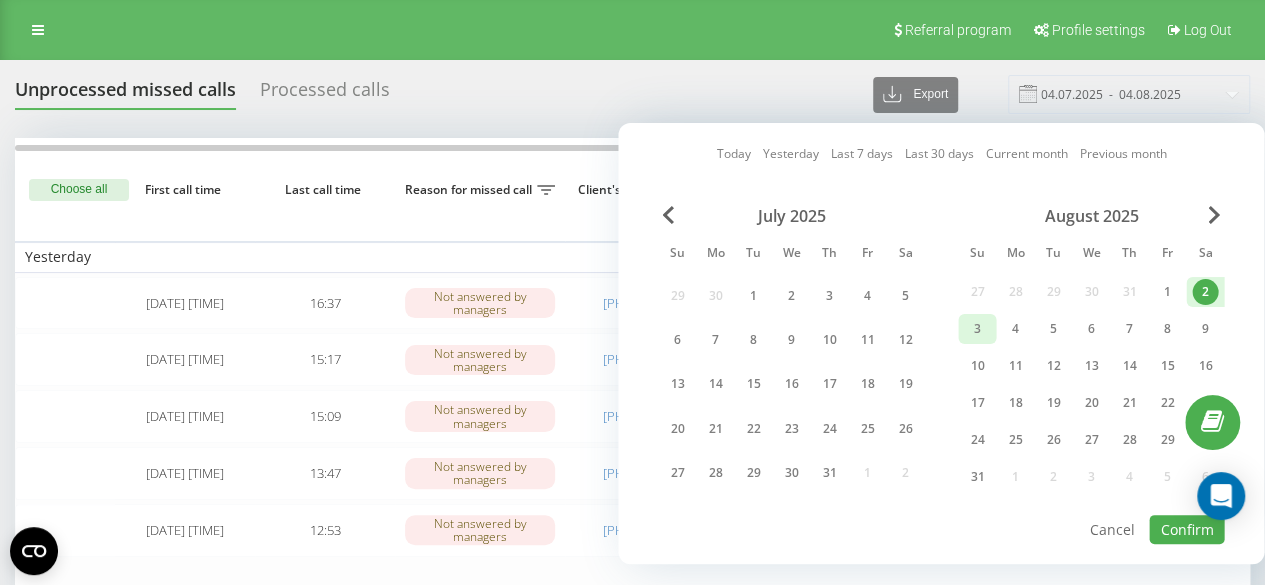 click on "3" at bounding box center [977, 329] 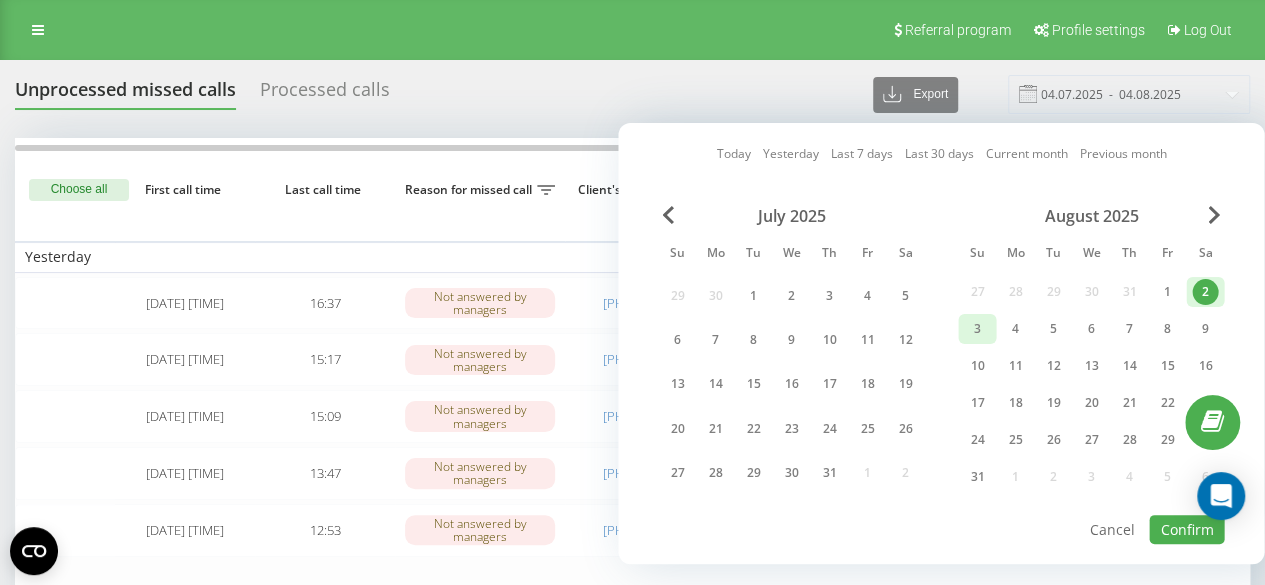 click on "3" at bounding box center [977, 329] 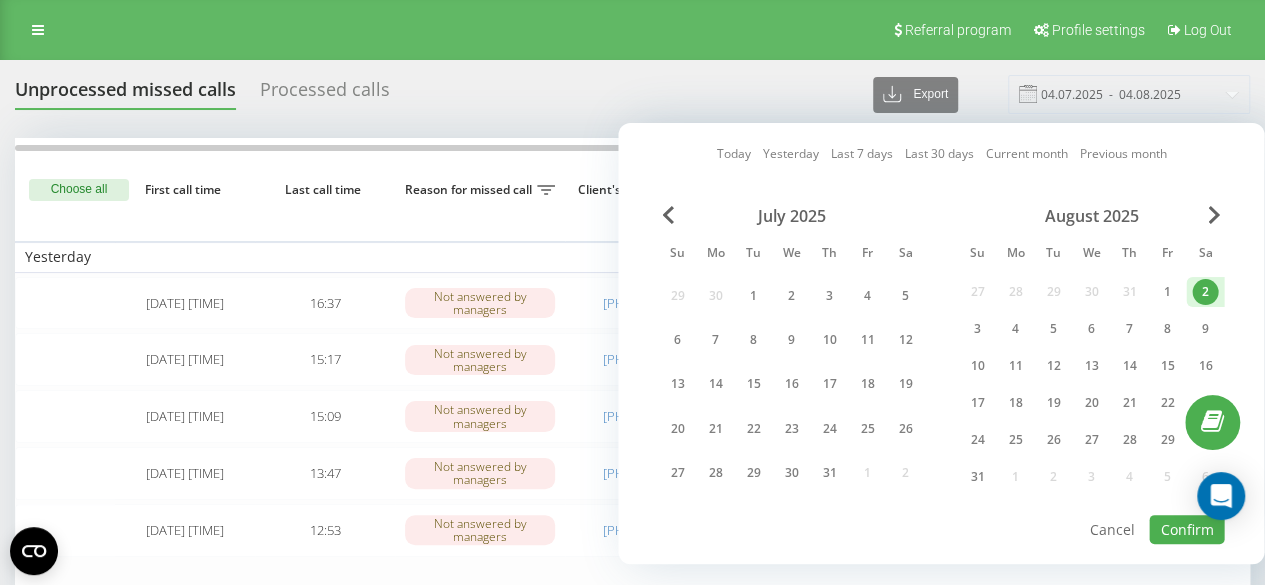 click on "Unprocessed missed calls Processed calls Export .csv .xlsx 04.07.2025  -  04.08.2025" at bounding box center (632, 94) 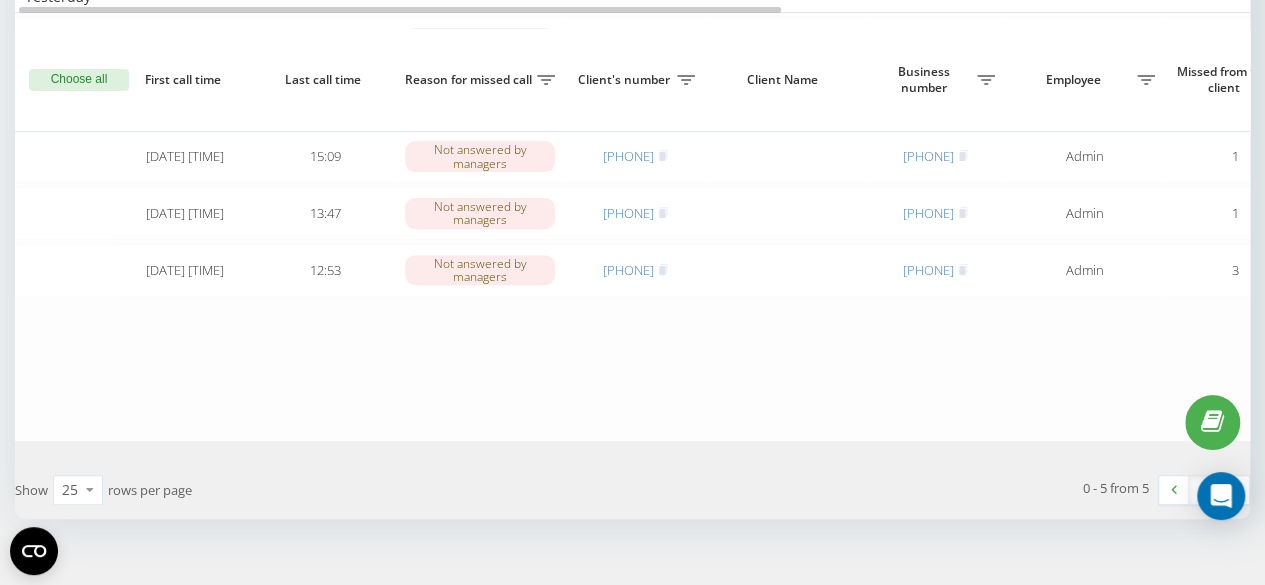 scroll, scrollTop: 300, scrollLeft: 0, axis: vertical 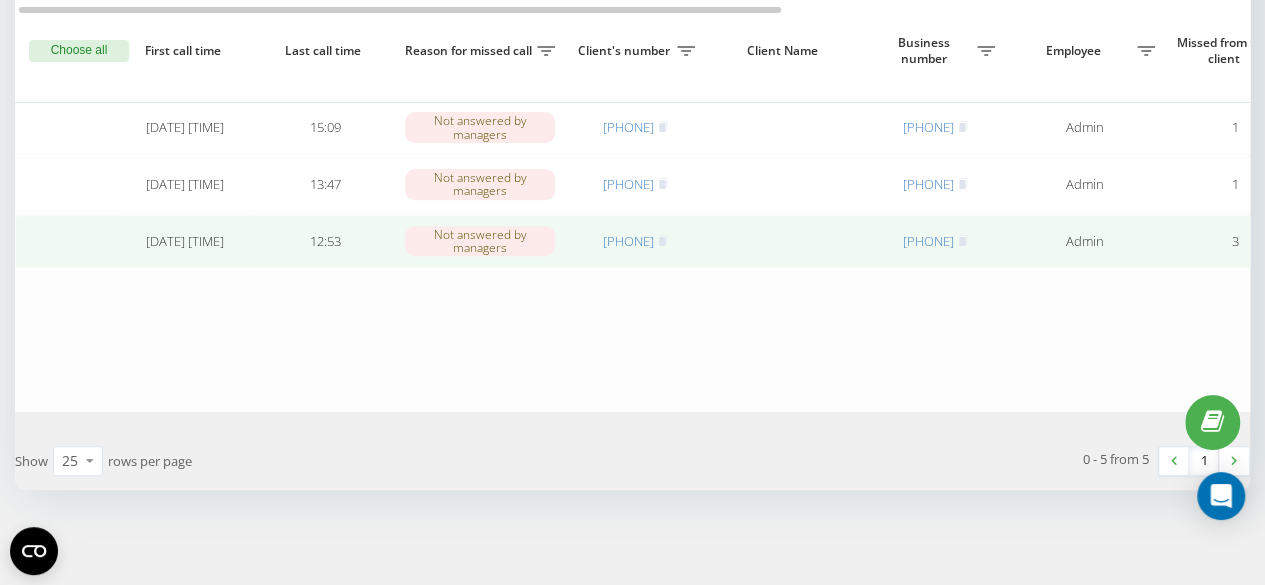 drag, startPoint x: 693, startPoint y: 259, endPoint x: 592, endPoint y: 263, distance: 101.07918 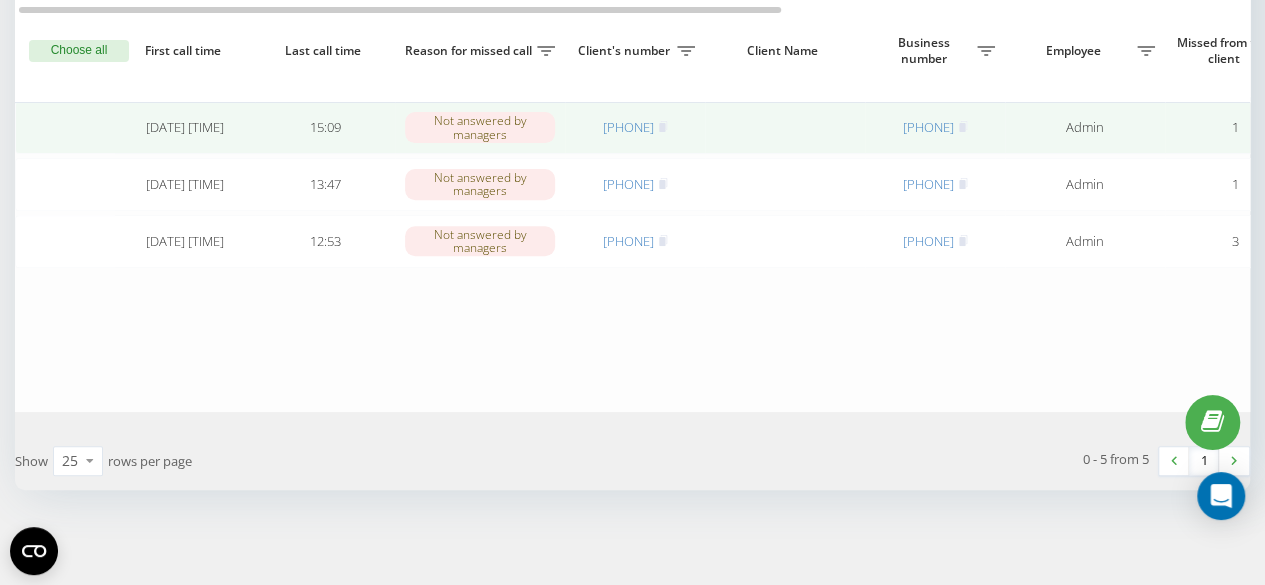 copy on "2175768321" 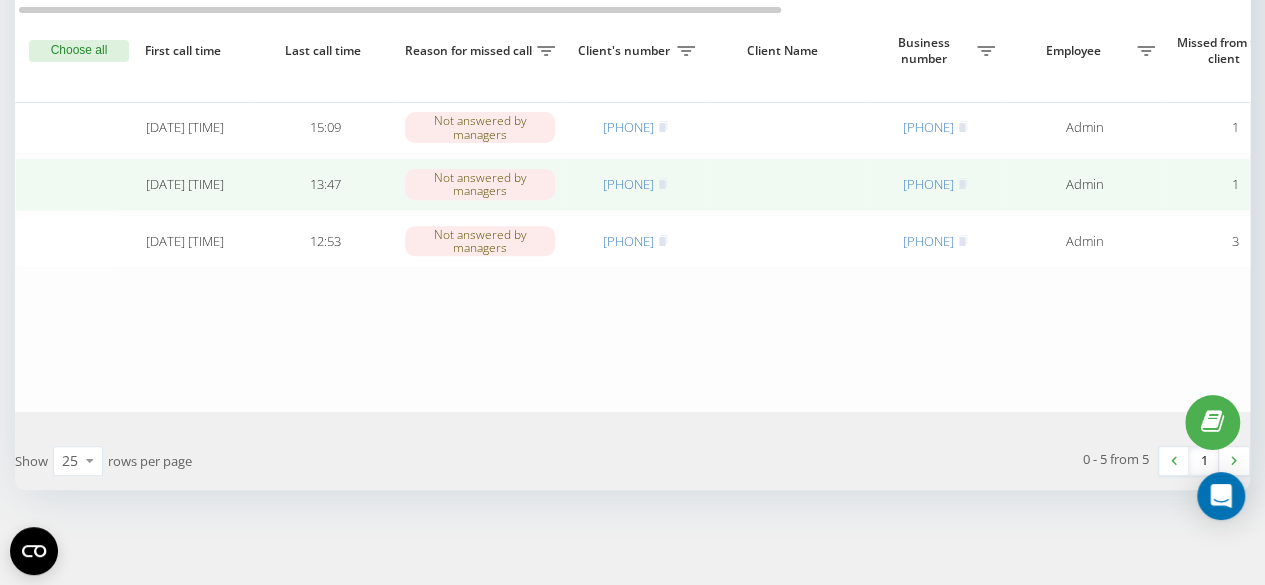 drag, startPoint x: 678, startPoint y: 184, endPoint x: 594, endPoint y: 204, distance: 86.34813 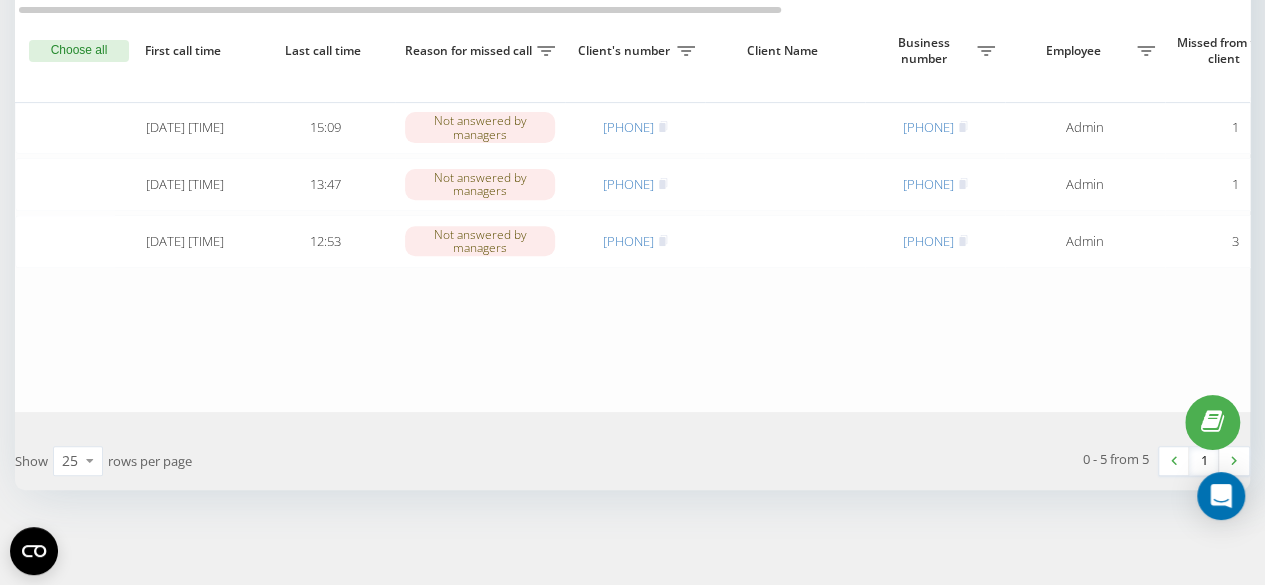copy on "7209346009" 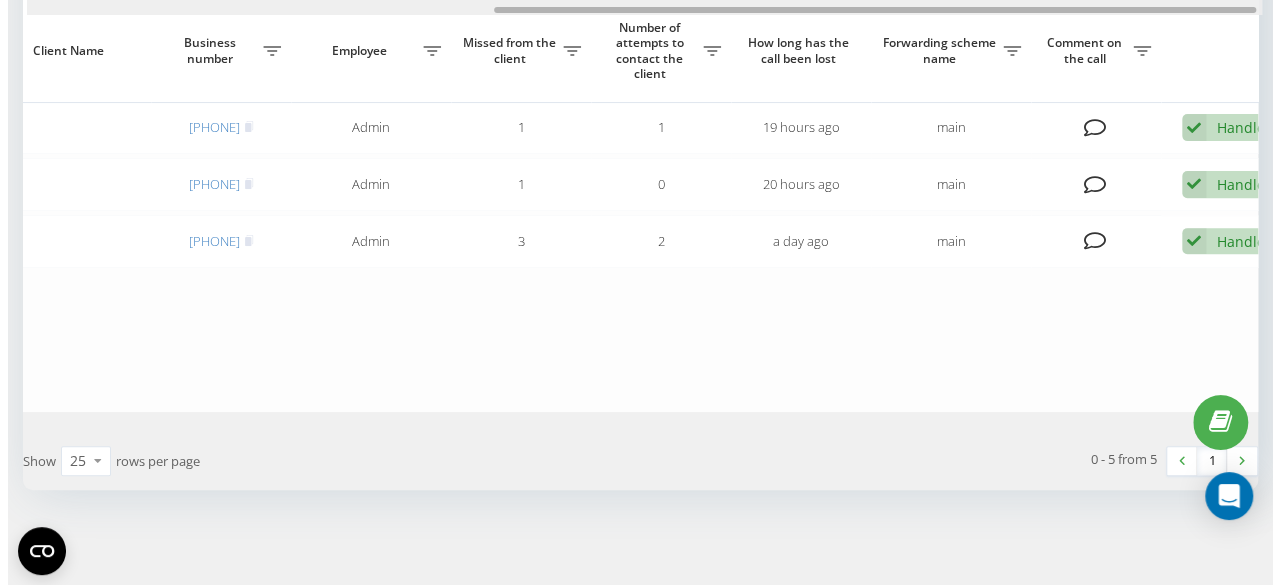 scroll, scrollTop: 0, scrollLeft: 765, axis: horizontal 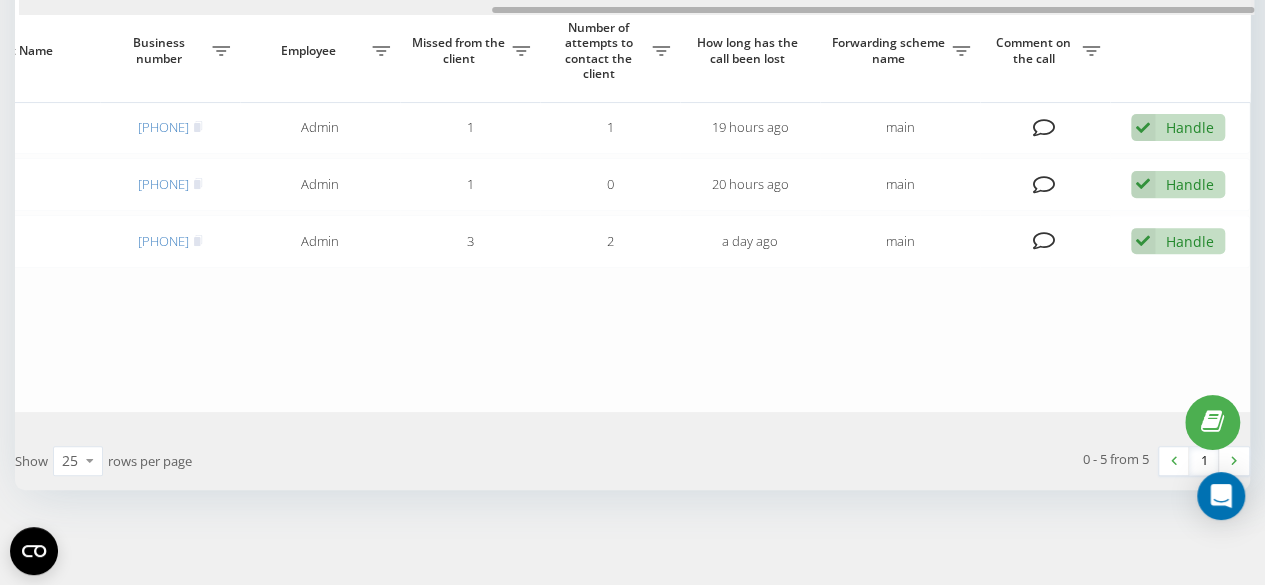drag, startPoint x: 421, startPoint y: 11, endPoint x: 925, endPoint y: 21, distance: 504.09918 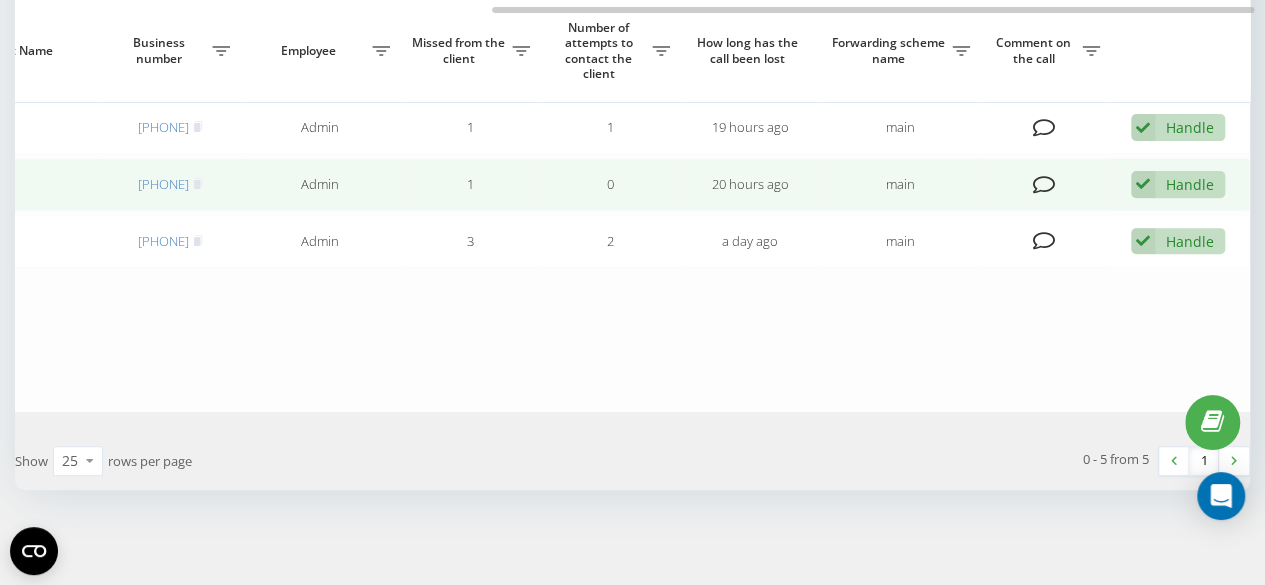 click on "Handle" at bounding box center (1190, 184) 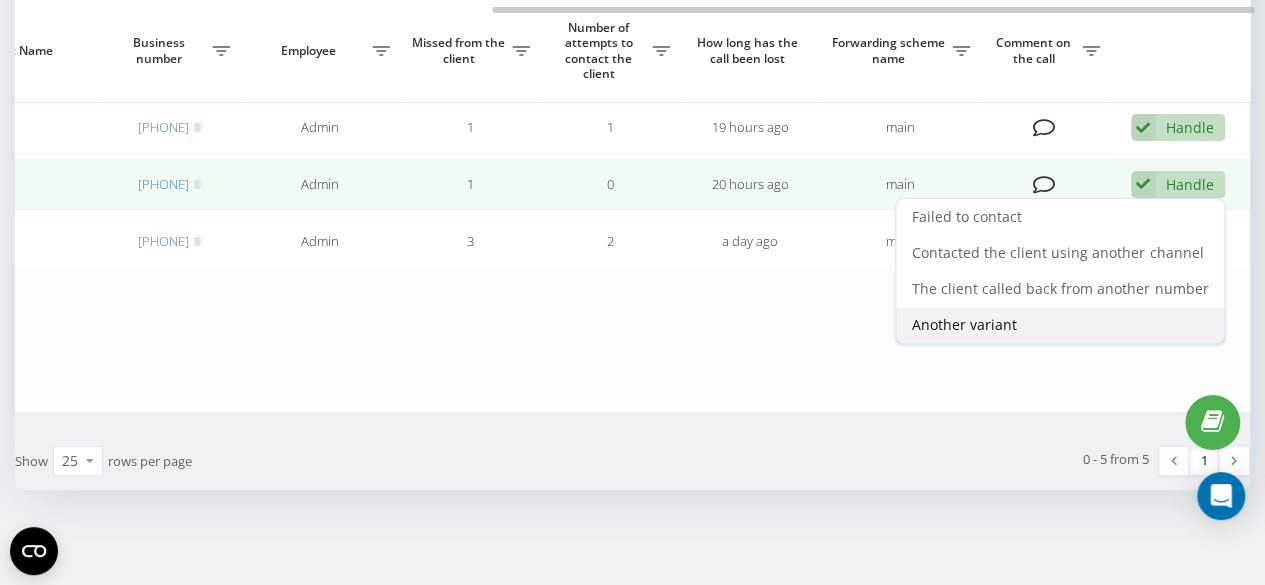 click on "Another variant" at bounding box center (1060, 325) 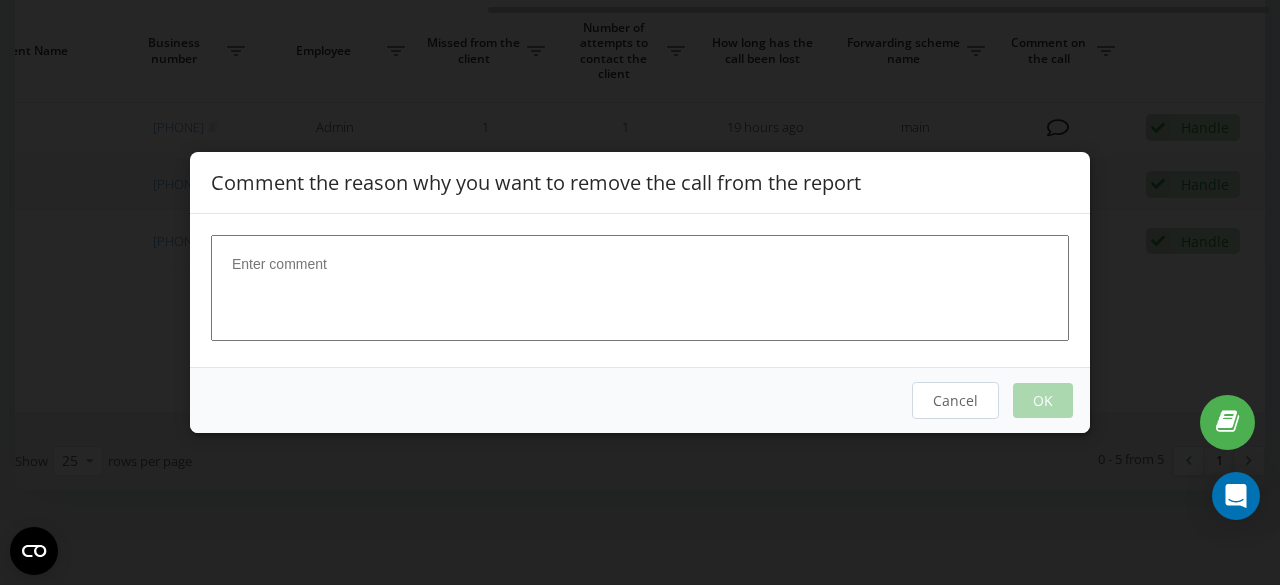 scroll, scrollTop: 0, scrollLeft: 750, axis: horizontal 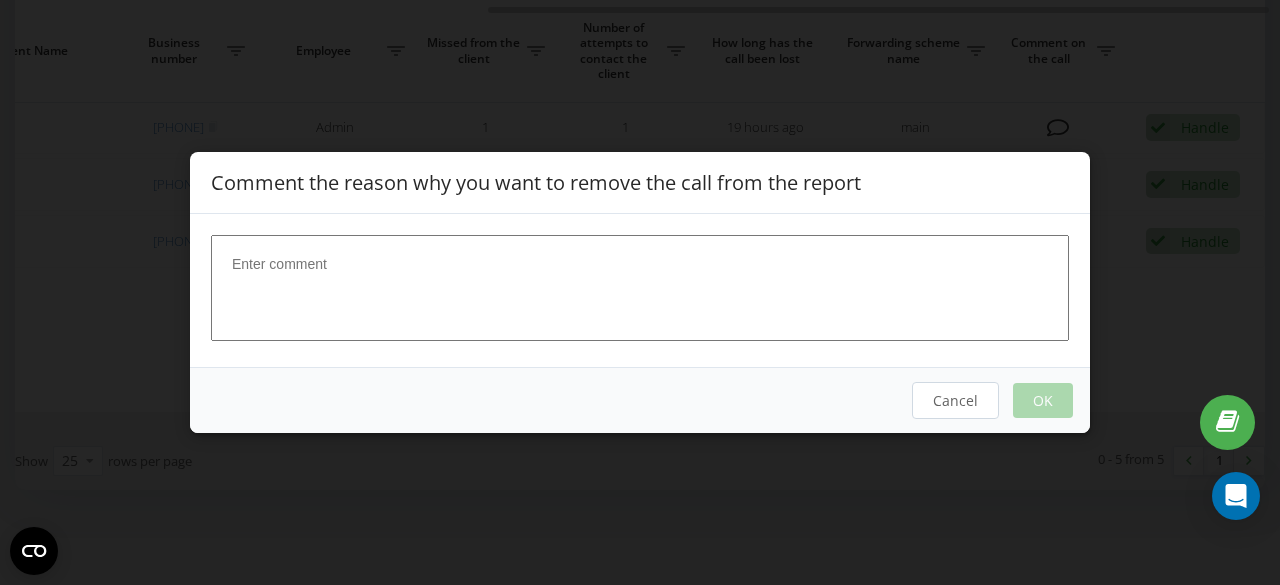 click at bounding box center [640, 288] 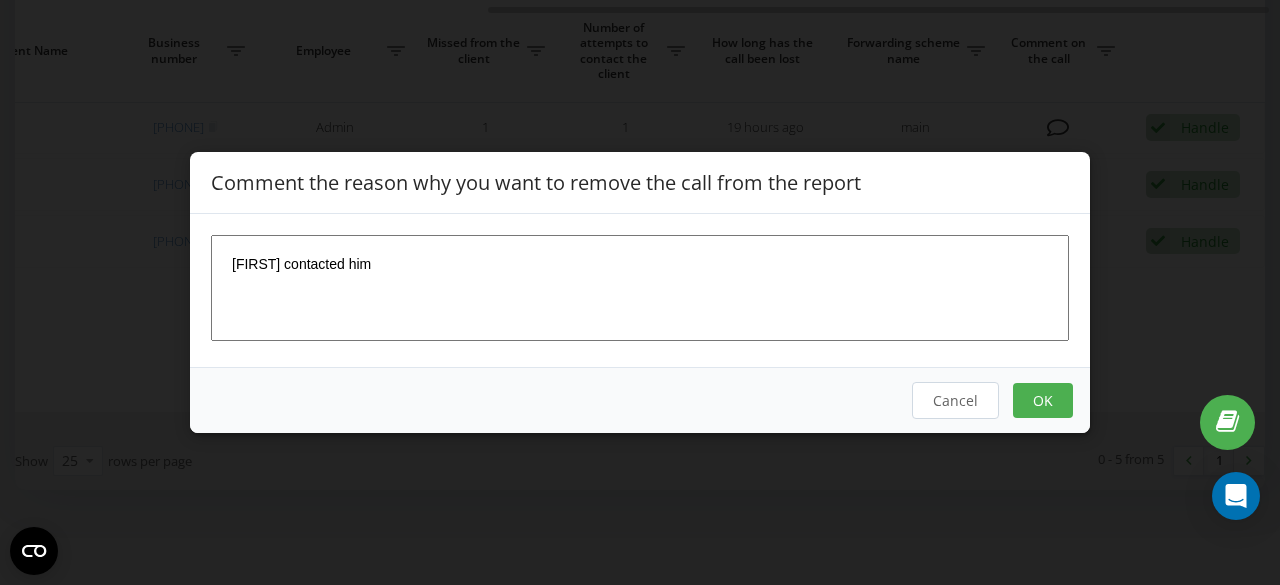 type on "Roman contacted him" 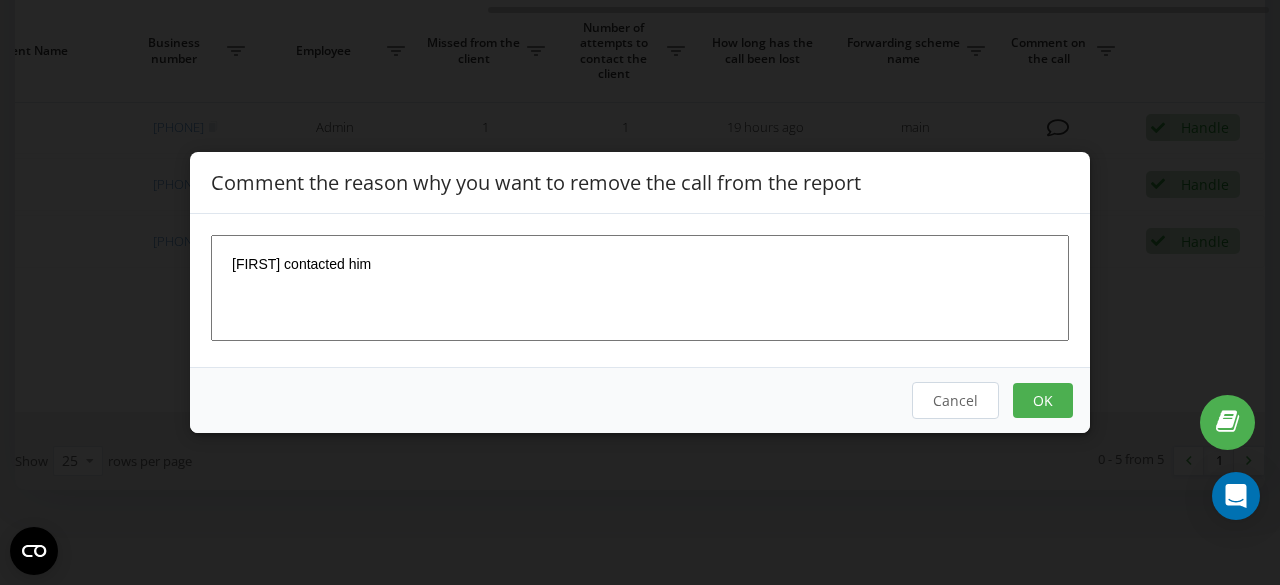 click on "OK" at bounding box center [1043, 400] 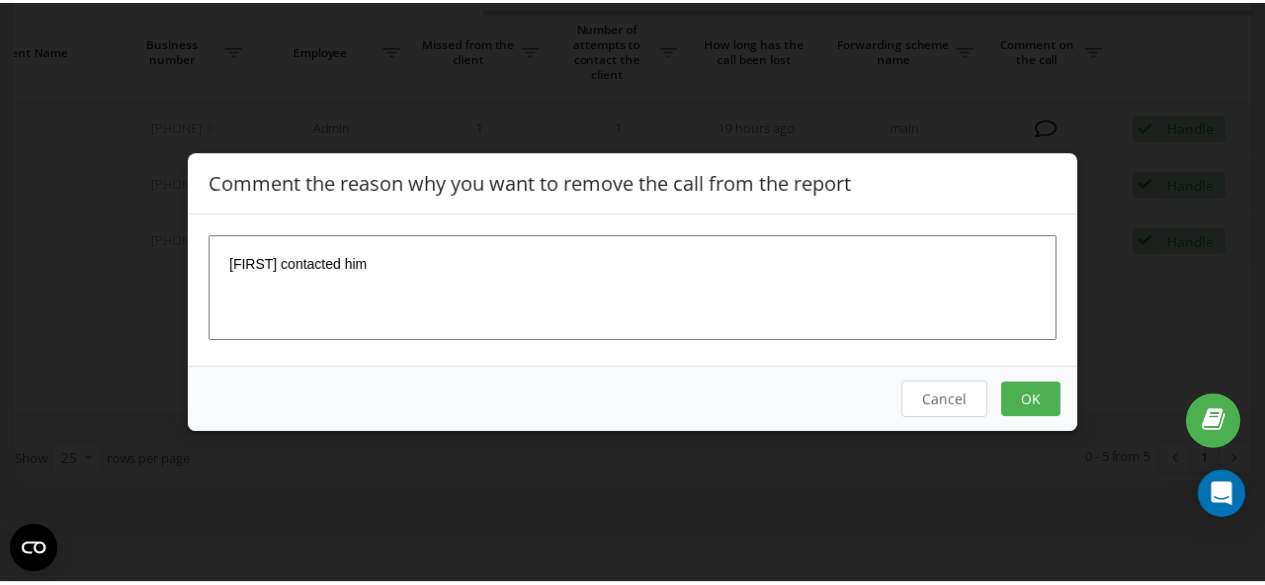 scroll, scrollTop: 0, scrollLeft: 0, axis: both 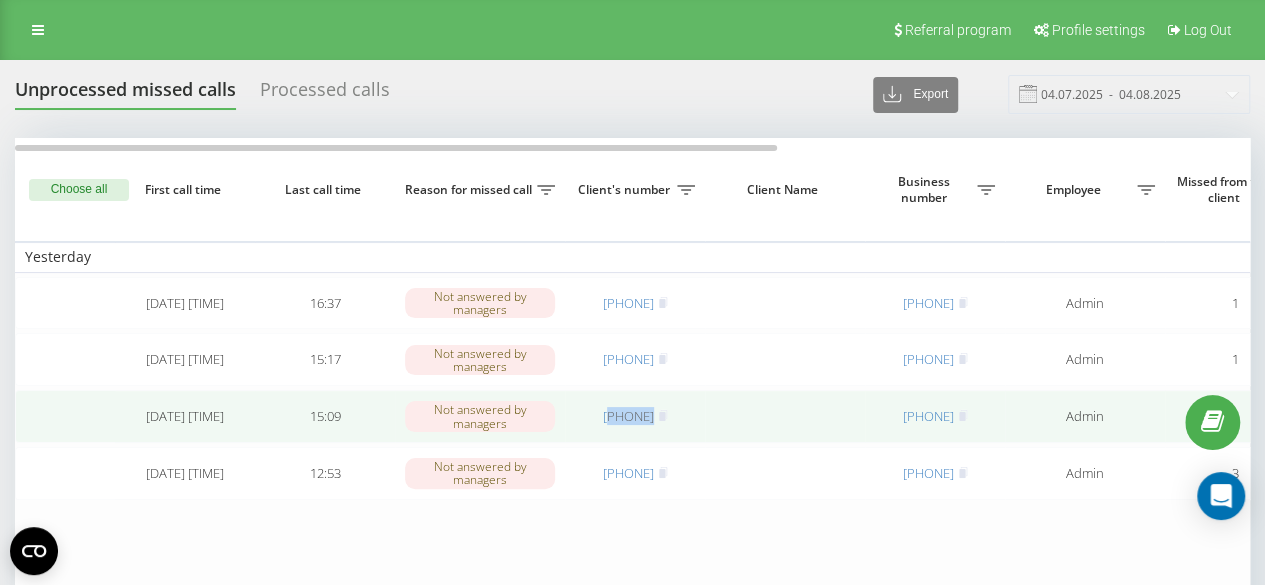 drag, startPoint x: 610, startPoint y: 448, endPoint x: 597, endPoint y: 449, distance: 13.038404 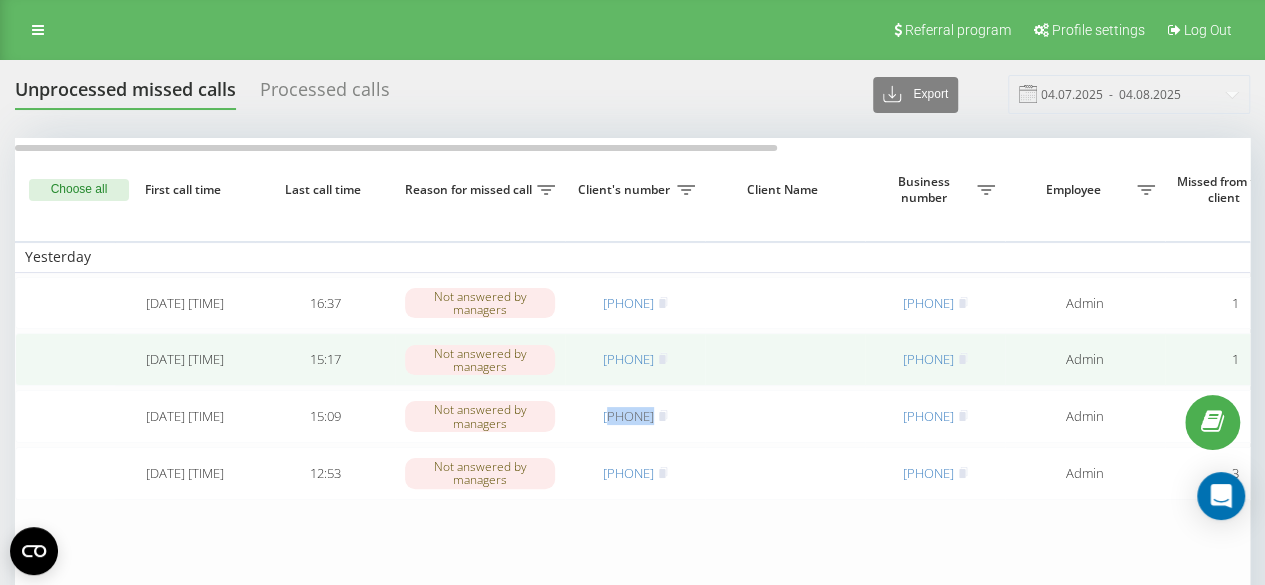 drag, startPoint x: 686, startPoint y: 377, endPoint x: 592, endPoint y: 388, distance: 94.641426 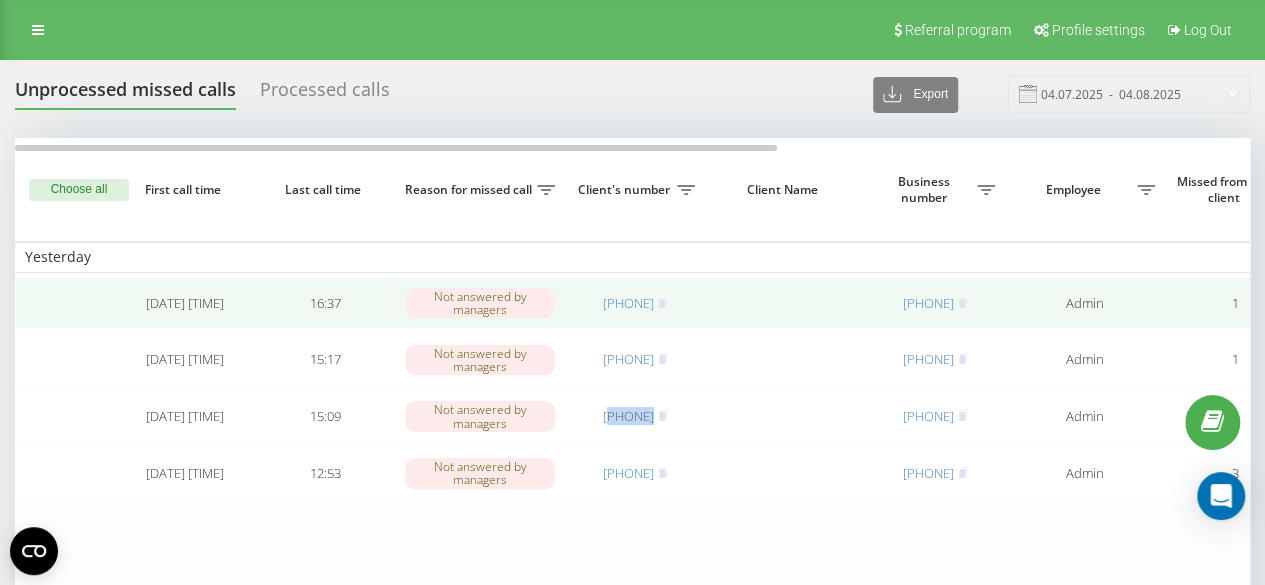drag, startPoint x: 696, startPoint y: 321, endPoint x: 594, endPoint y: 317, distance: 102.0784 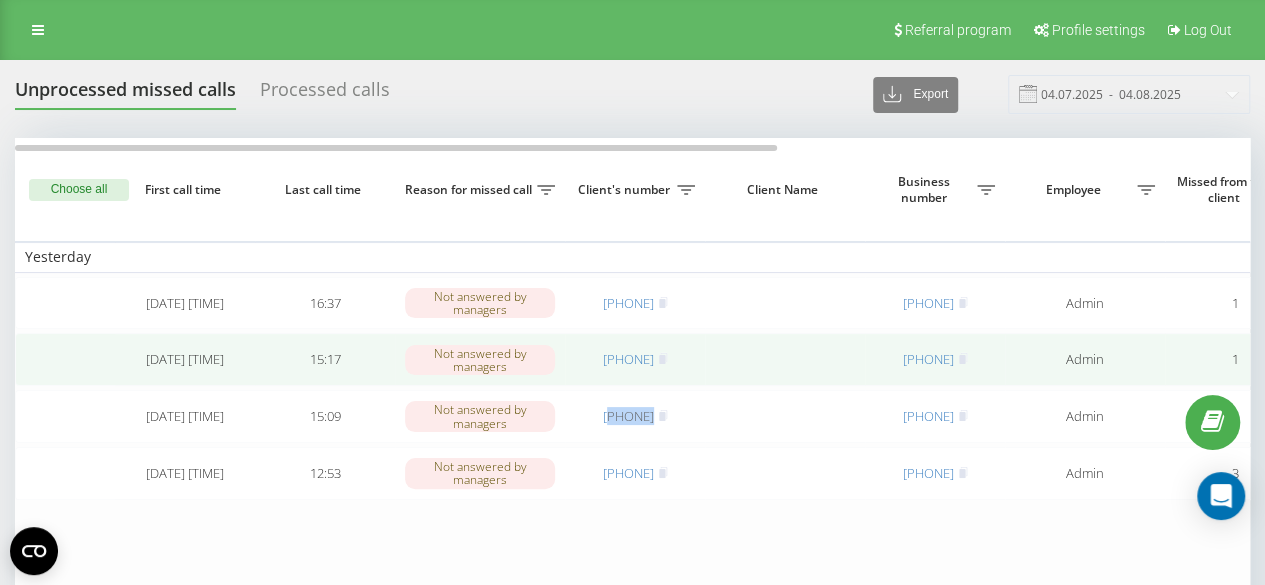 copy on "4843543293" 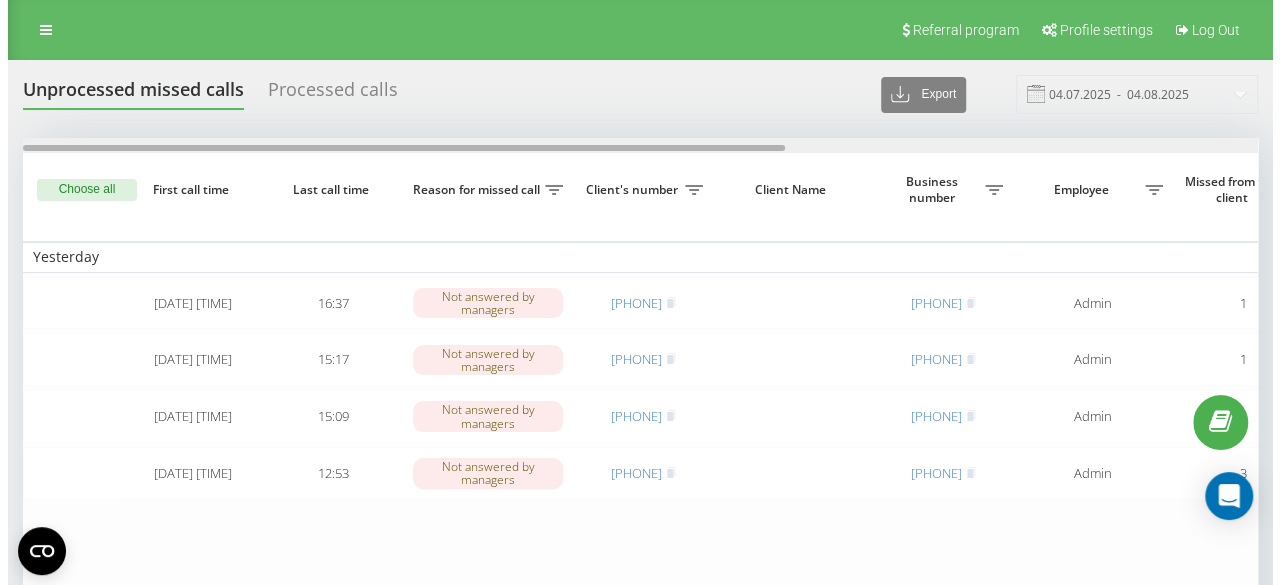 scroll, scrollTop: 0, scrollLeft: 765, axis: horizontal 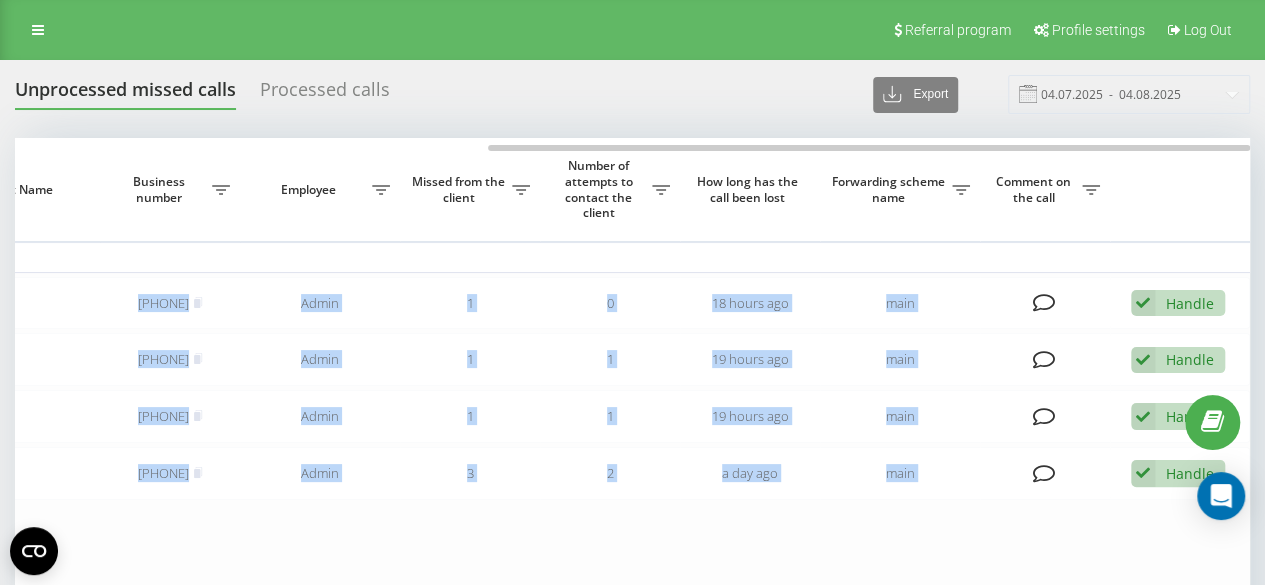 drag, startPoint x: 561, startPoint y: 143, endPoint x: 881, endPoint y: 153, distance: 320.15622 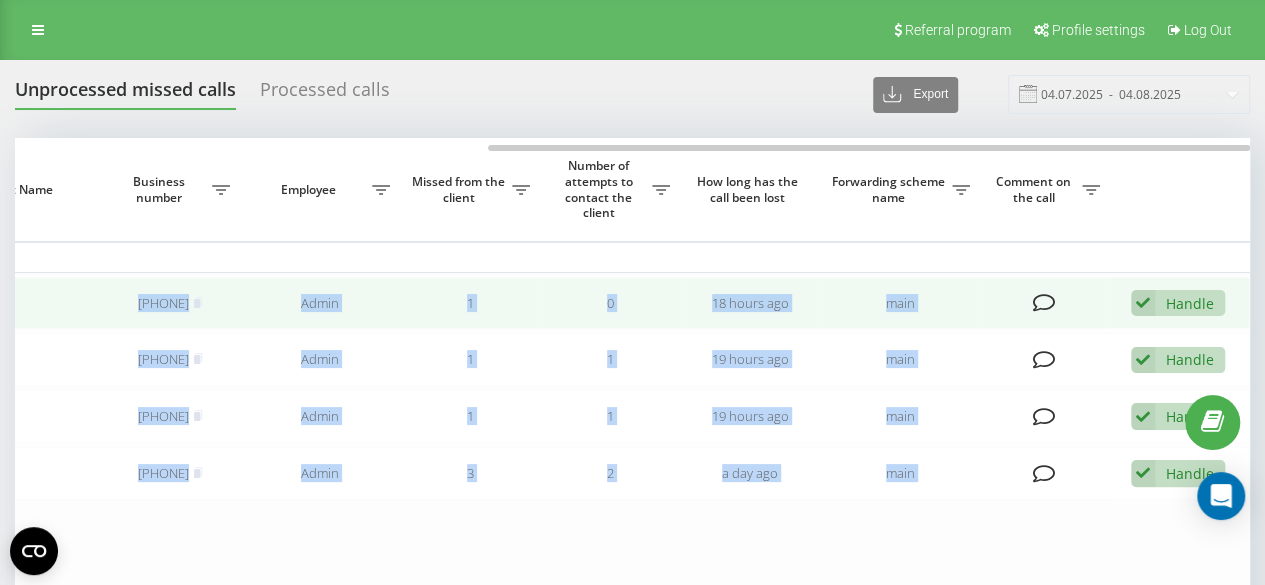 click on "Handle" at bounding box center [1190, 303] 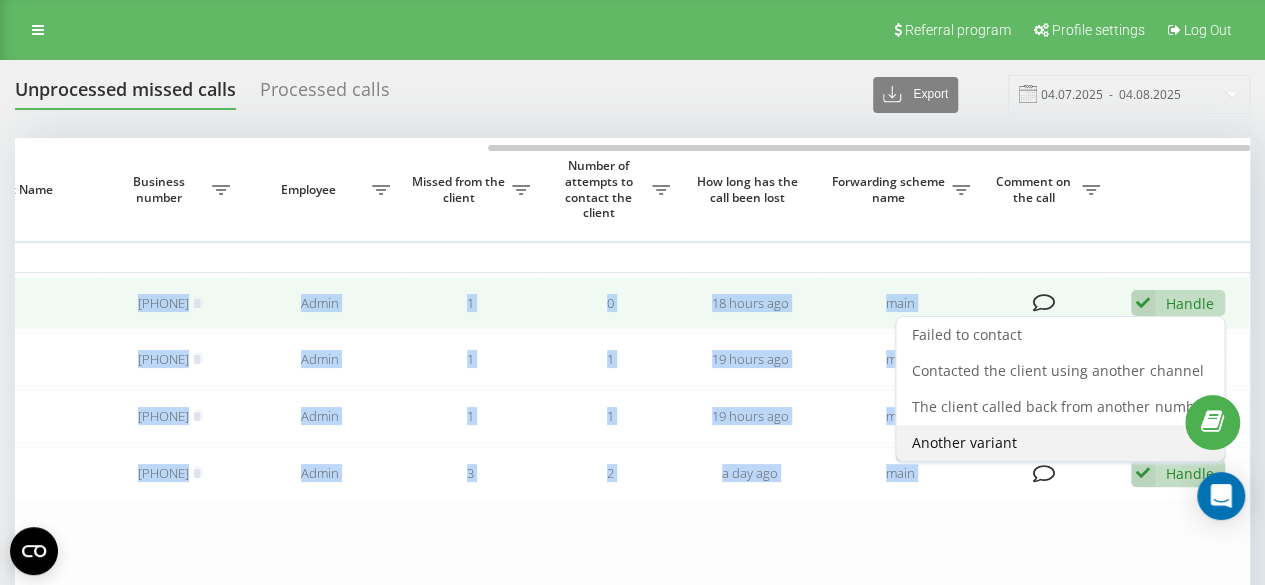 click on "Another variant" at bounding box center (964, 442) 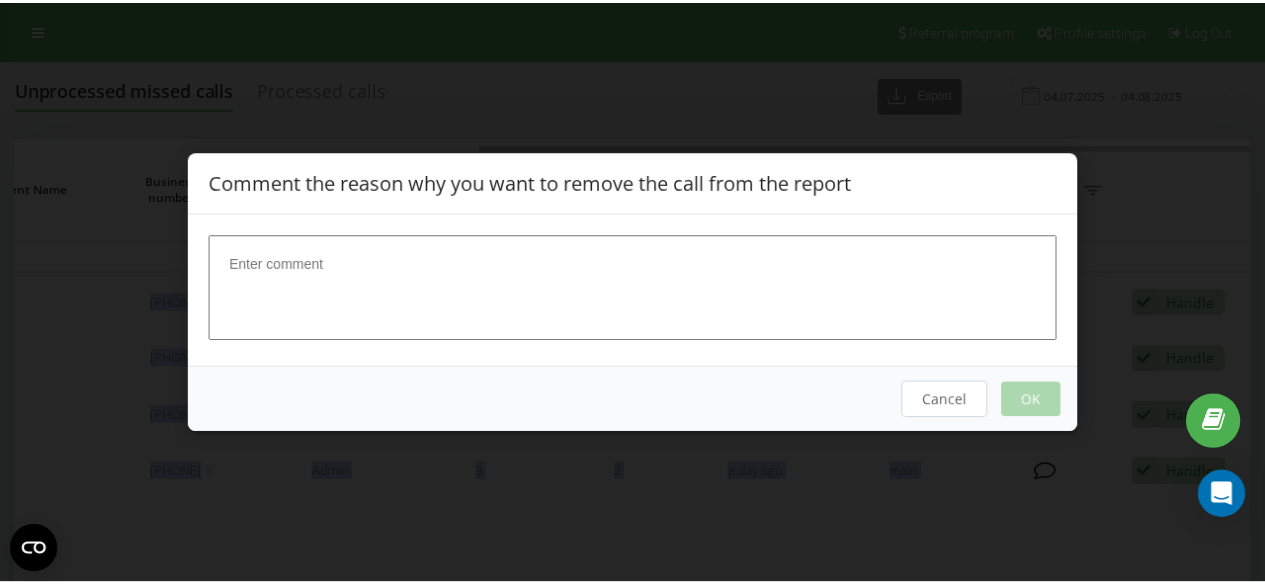 scroll, scrollTop: 0, scrollLeft: 750, axis: horizontal 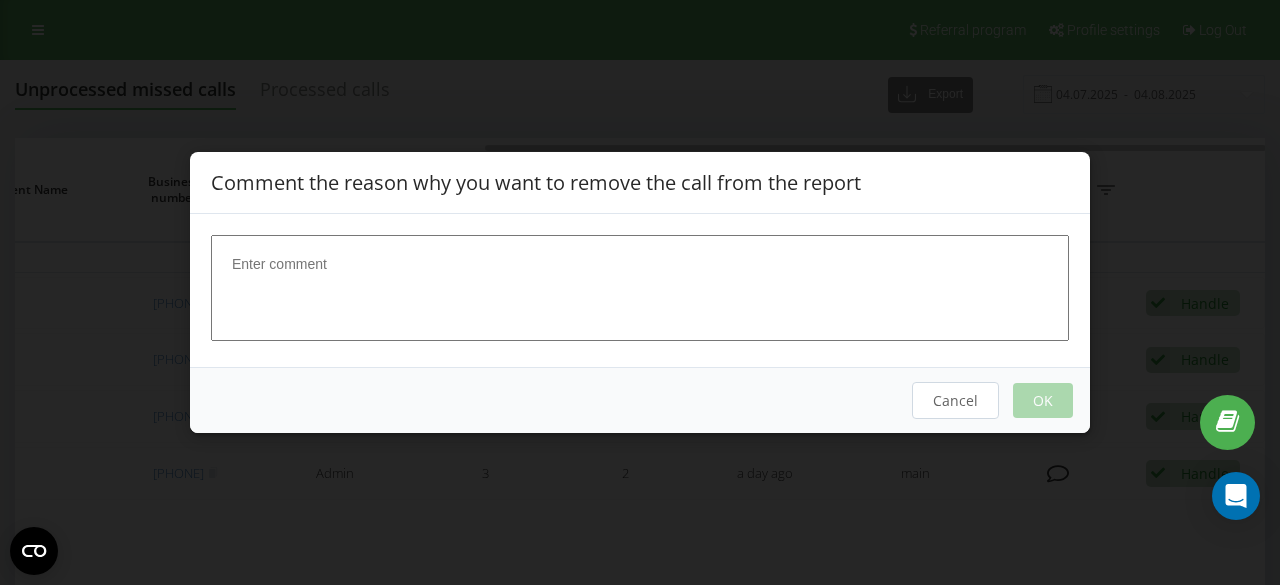click at bounding box center [640, 288] 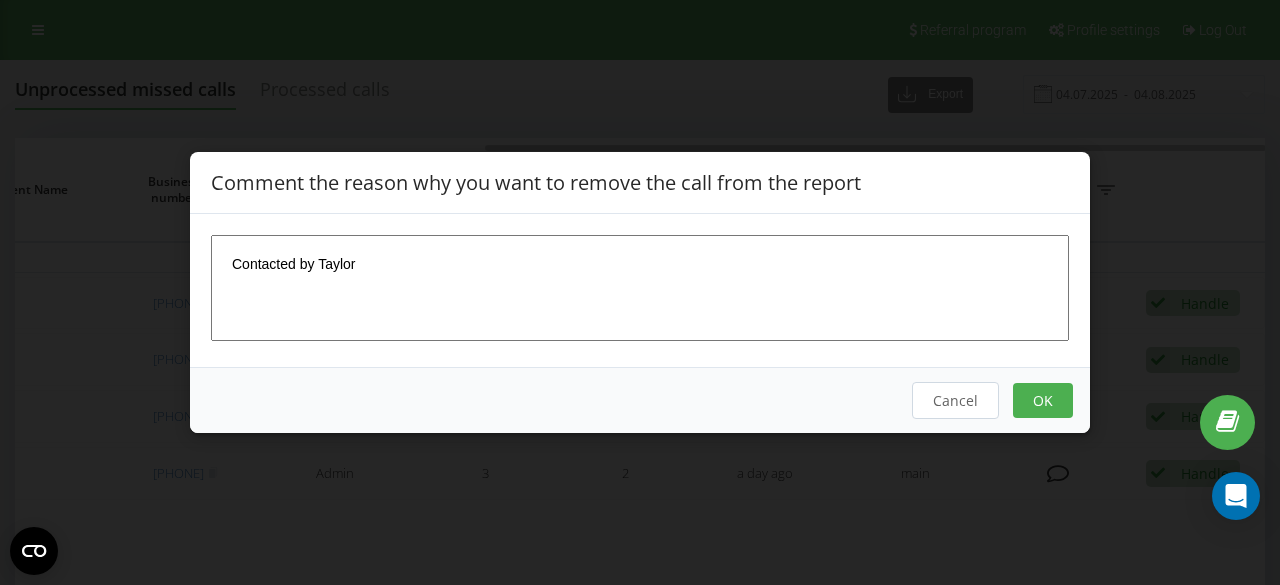 type on "Contacted by Taylor" 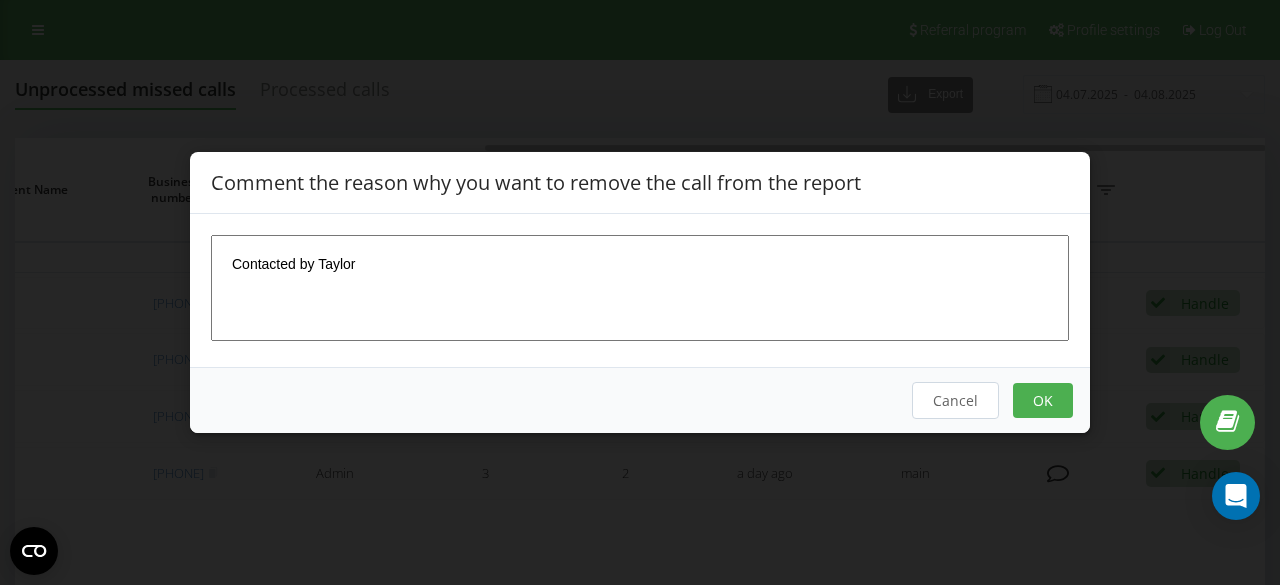 click on "OK" at bounding box center (1043, 400) 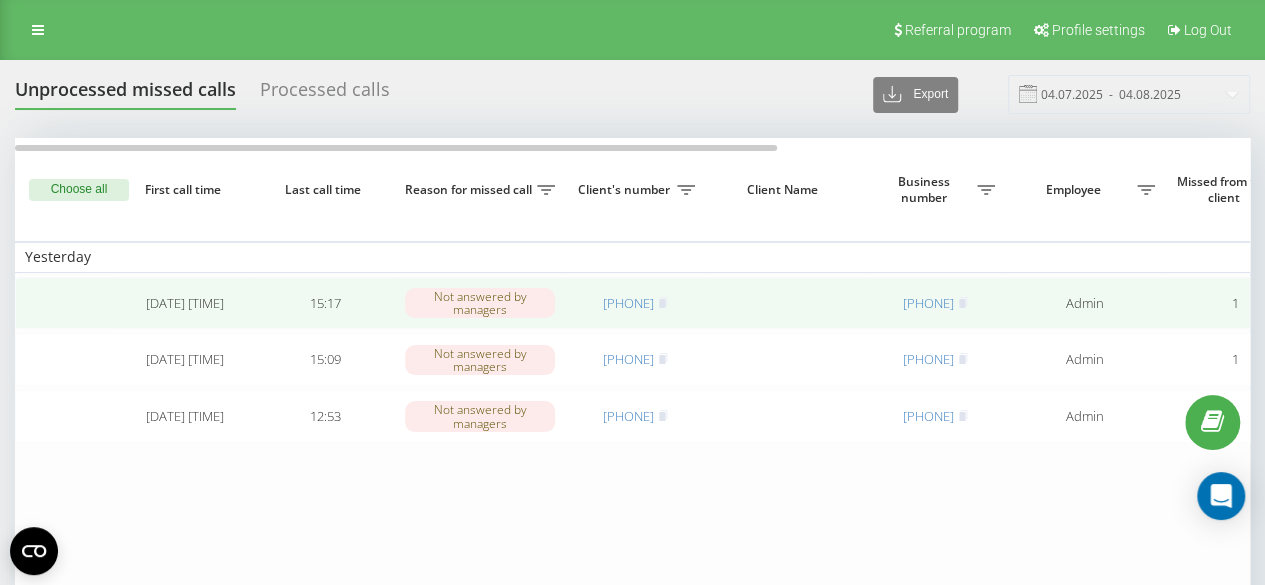 drag, startPoint x: 680, startPoint y: 309, endPoint x: 586, endPoint y: 319, distance: 94.53042 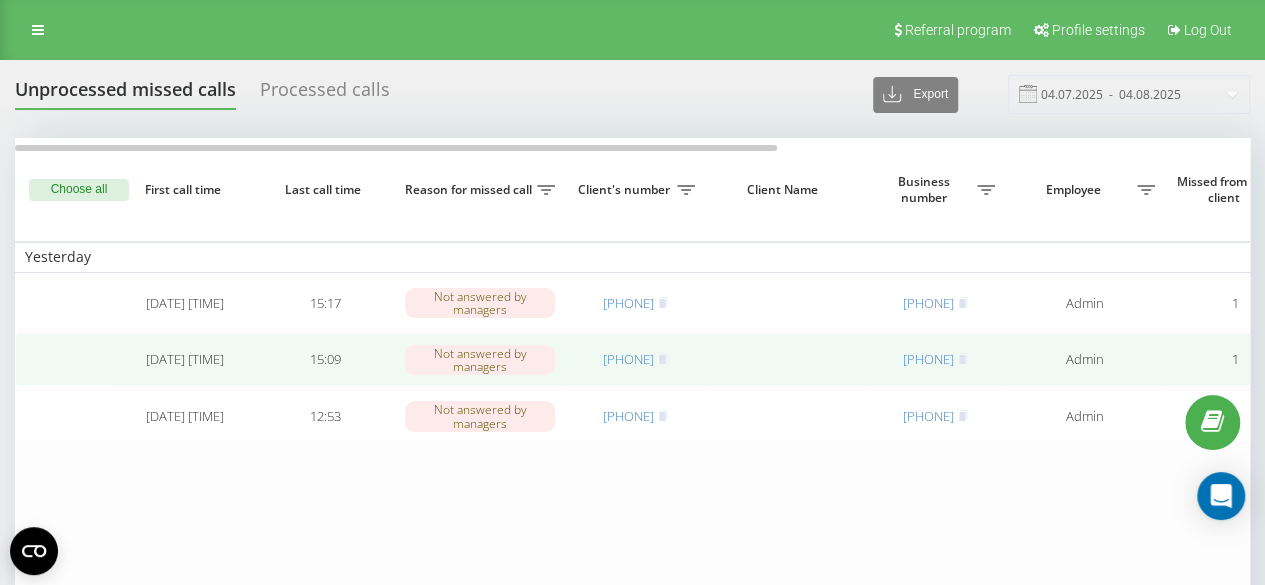 drag, startPoint x: 664, startPoint y: 378, endPoint x: 592, endPoint y: 389, distance: 72.835434 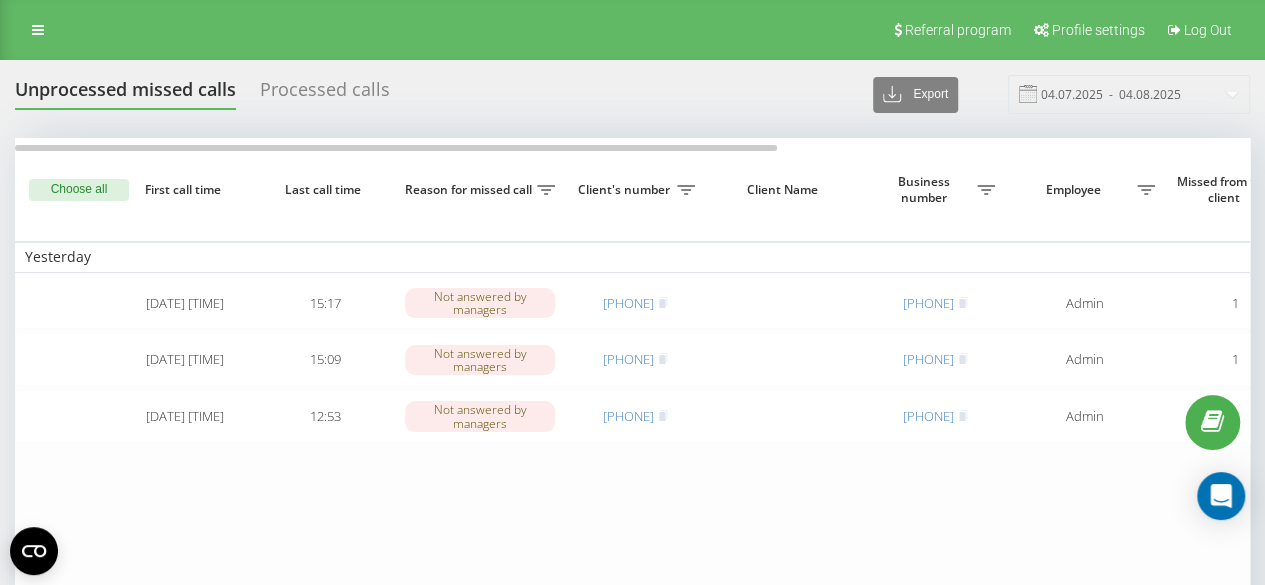 copy on "7738284872" 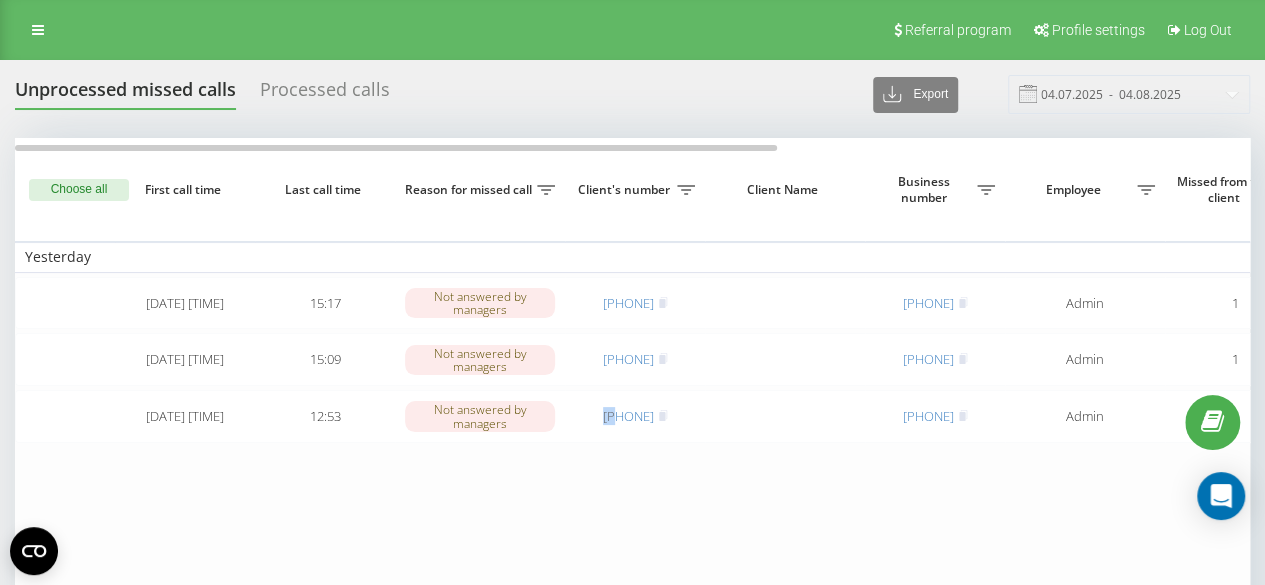 drag, startPoint x: 605, startPoint y: 405, endPoint x: 512, endPoint y: 476, distance: 117.00427 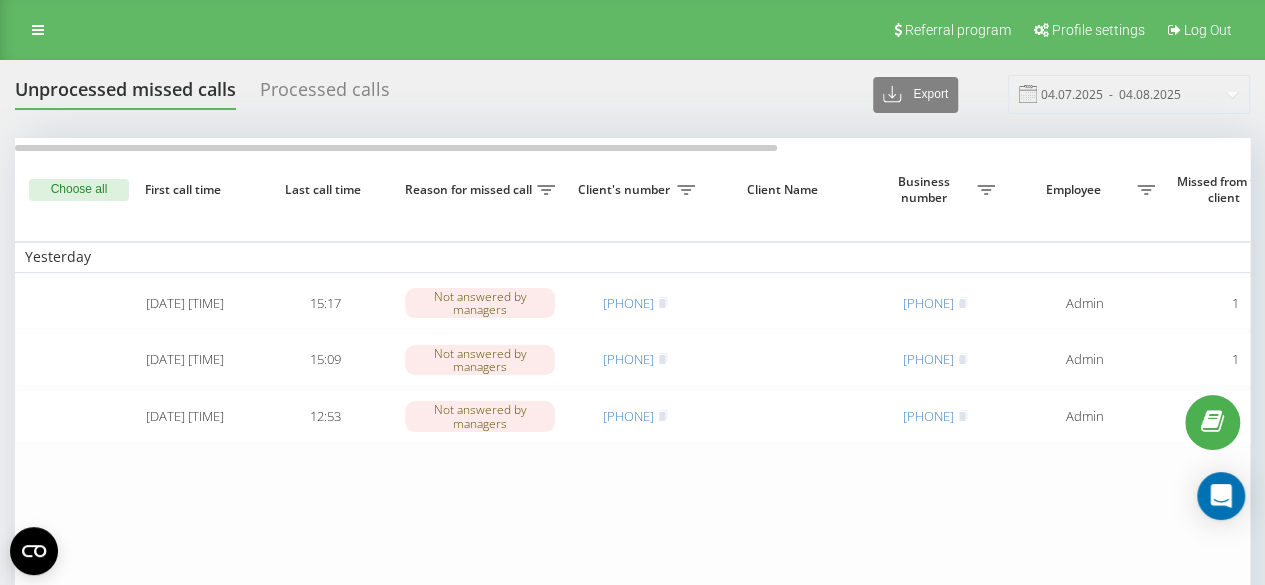 click on "Yesterday 2025-08-04 15:17:51 15:17 Not answered by managers 12056062933 17732368797 Admin 1 1 19 hours ago main Handle Failed to contact Contacted the client using another channel The client called back from another number Another variant 2025-08-04 15:09:17 15:09 Not answered by managers 17738284872 17732368797 Admin 1 1 19 hours ago main Handle Failed to contact Contacted the client using another channel The client called back from another number Another variant 2025-08-04 11:23:22 12:53 Not answered by managers 12175768321 17732368797 Admin 3 2 a day ago main Handle Failed to contact Contacted the client using another channel The client called back from another number Another variant" at bounding box center (1015, 362) 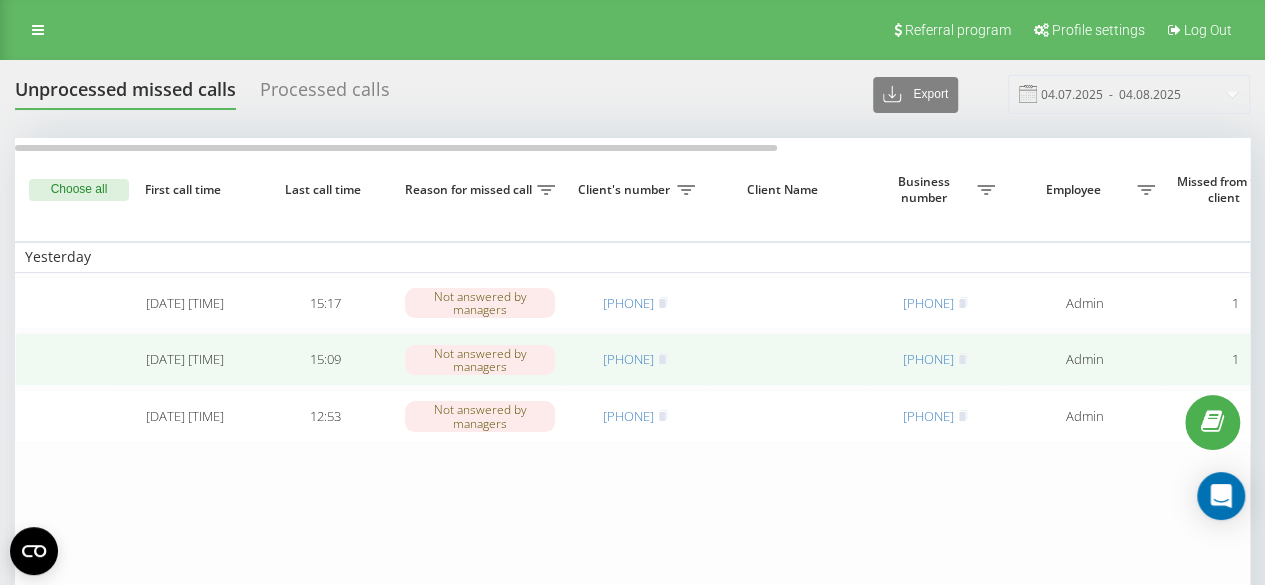 drag, startPoint x: 576, startPoint y: 365, endPoint x: 670, endPoint y: 366, distance: 94.00532 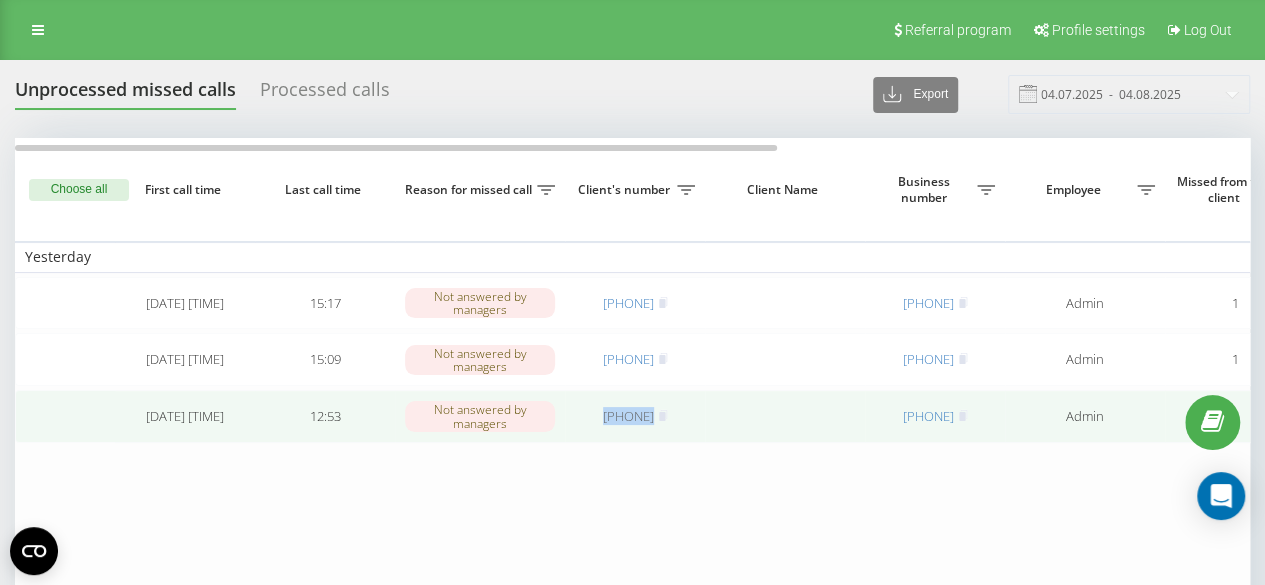drag, startPoint x: 654, startPoint y: 439, endPoint x: 588, endPoint y: 431, distance: 66.48308 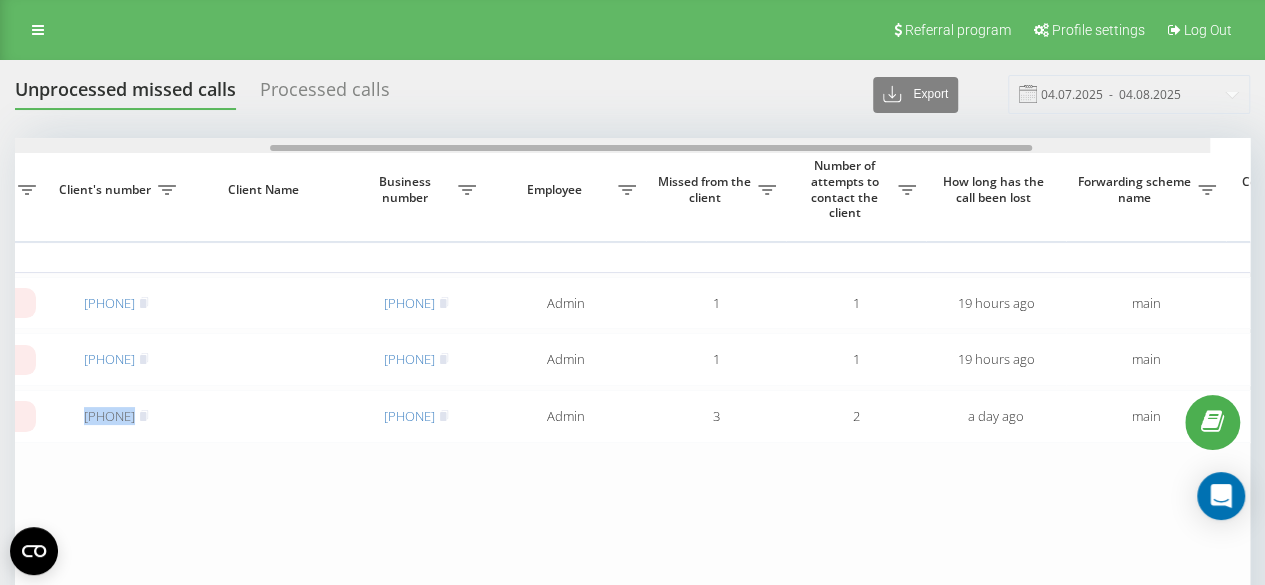 drag, startPoint x: 603, startPoint y: 145, endPoint x: 929, endPoint y: 153, distance: 326.09814 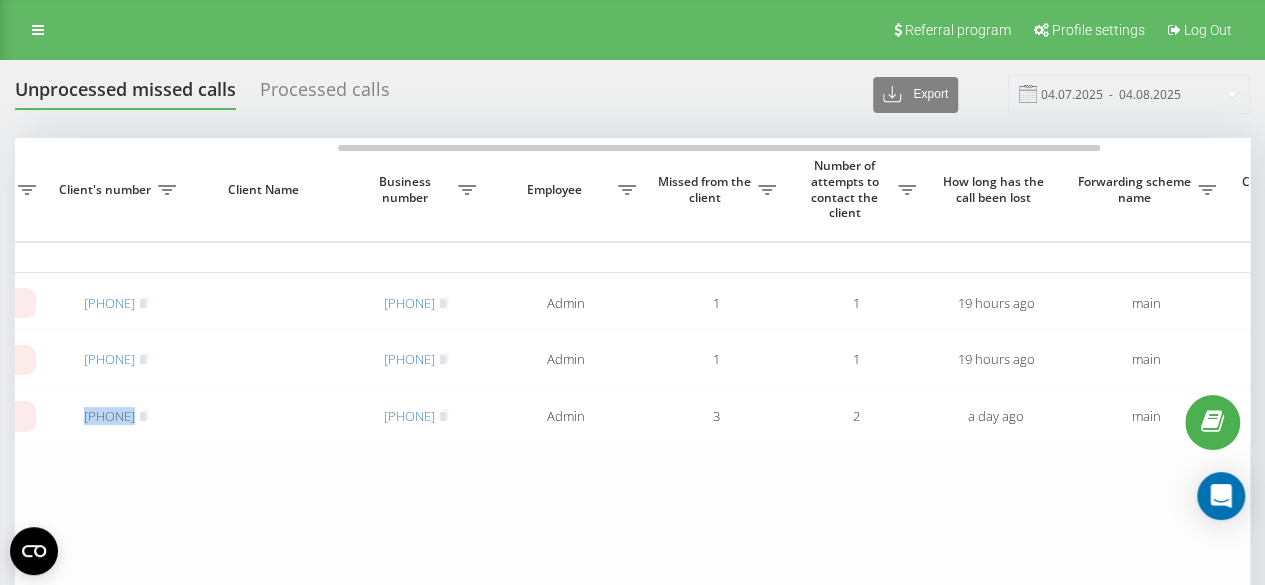 scroll, scrollTop: 0, scrollLeft: 520, axis: horizontal 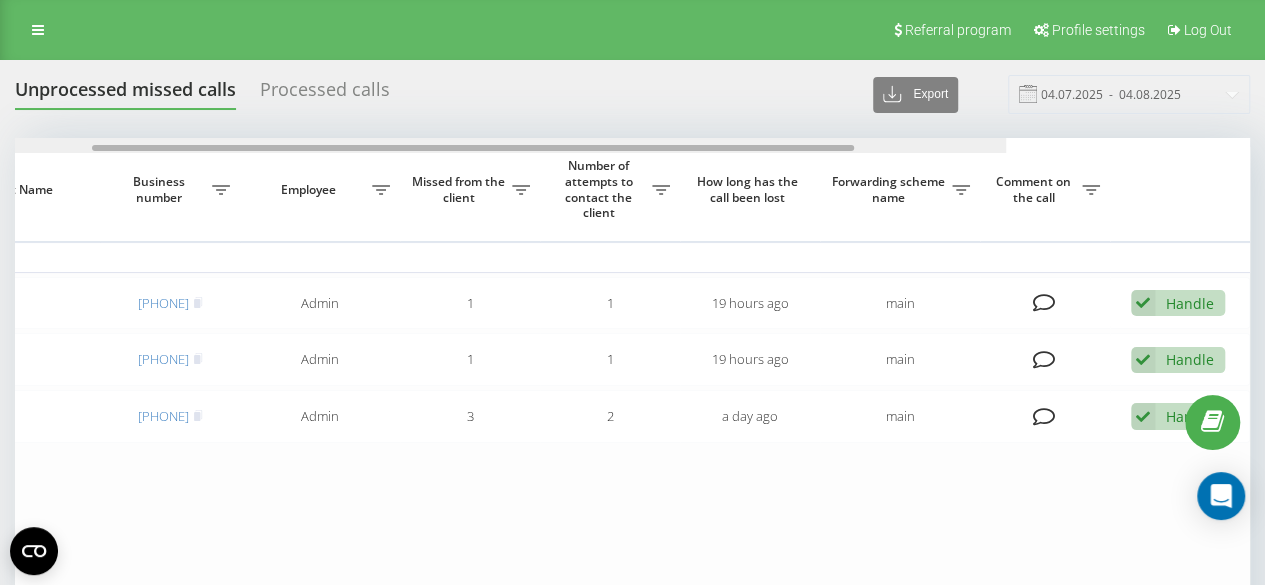 click at bounding box center (388, 145) 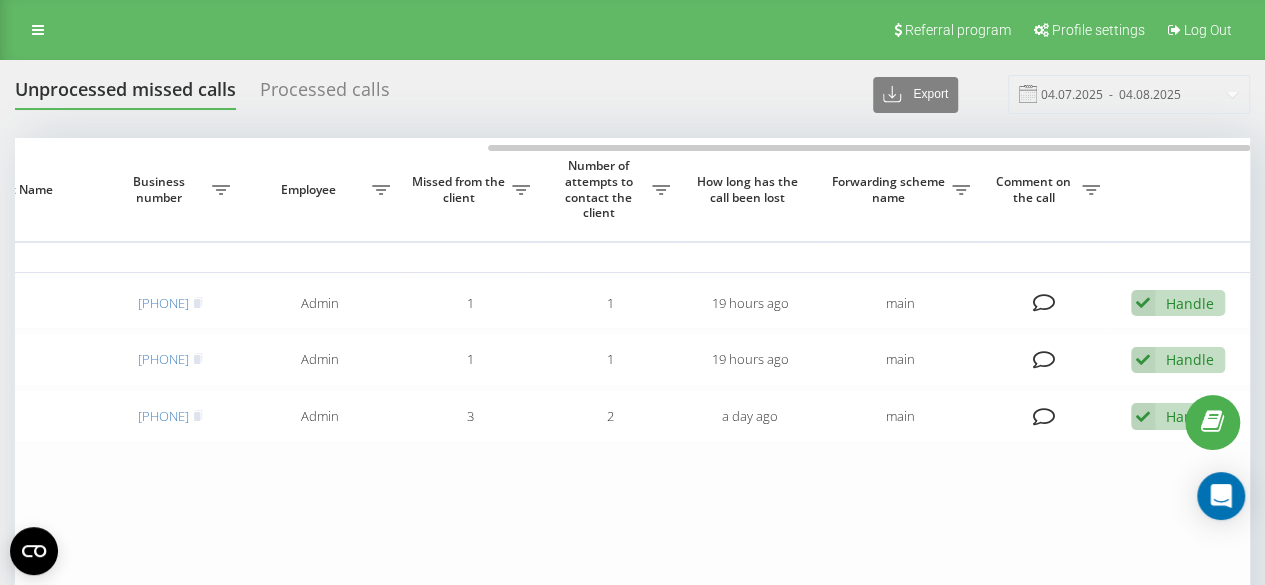 scroll, scrollTop: 0, scrollLeft: 772, axis: horizontal 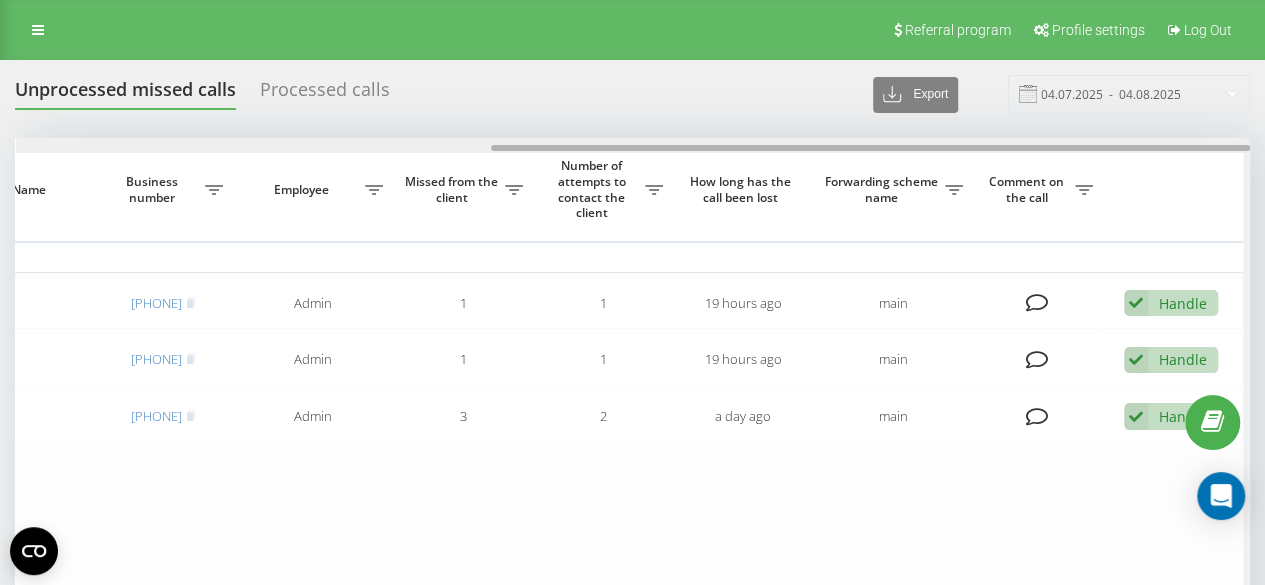 drag, startPoint x: 958, startPoint y: 148, endPoint x: 1108, endPoint y: 136, distance: 150.47923 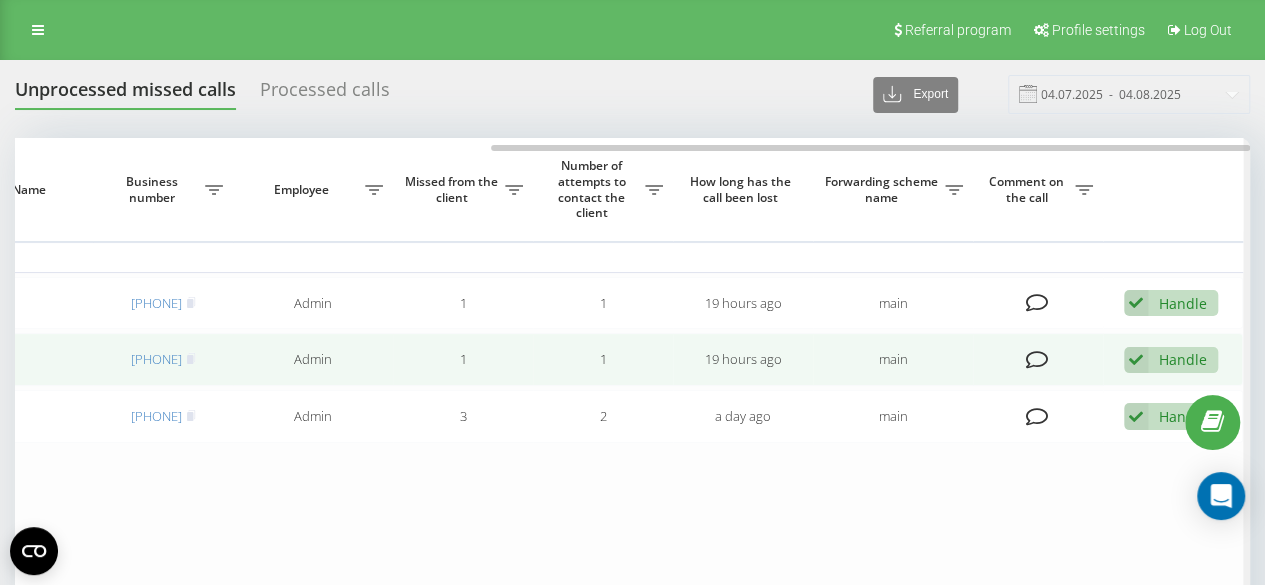 click on "Handle" at bounding box center (1183, 359) 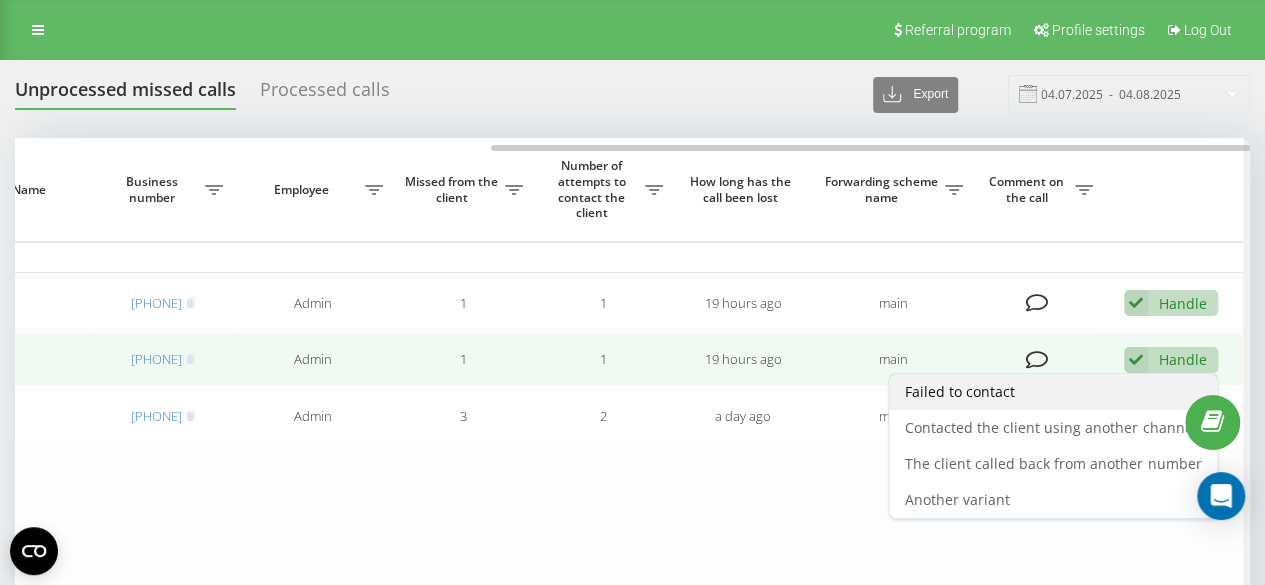 click on "Failed to contact" at bounding box center [960, 391] 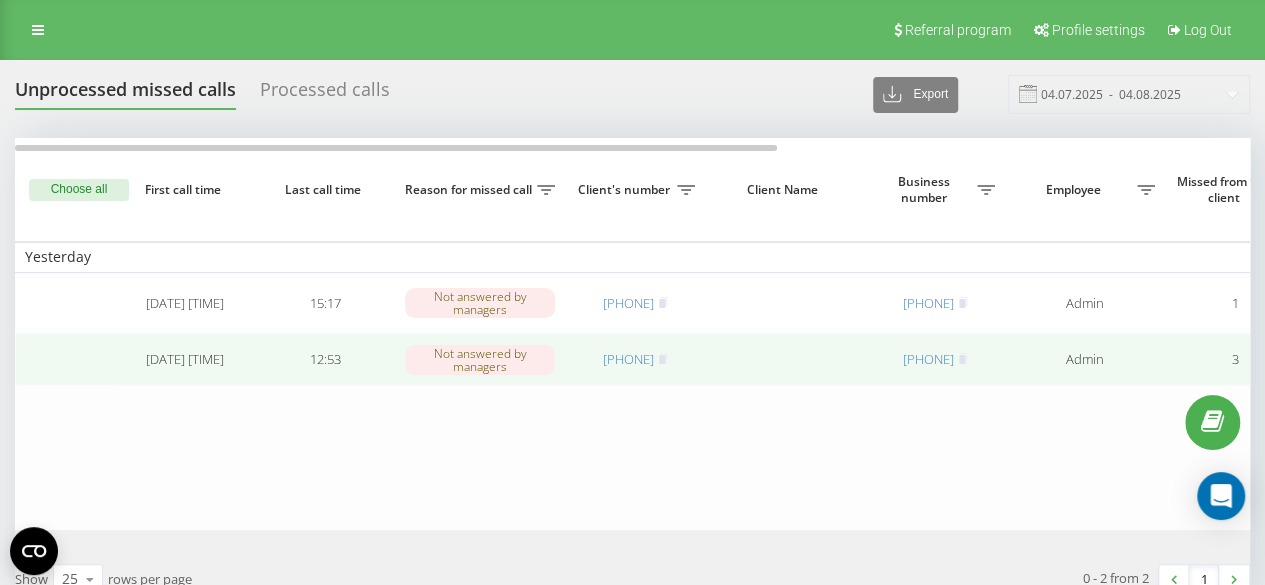 drag, startPoint x: 682, startPoint y: 365, endPoint x: 594, endPoint y: 375, distance: 88.56636 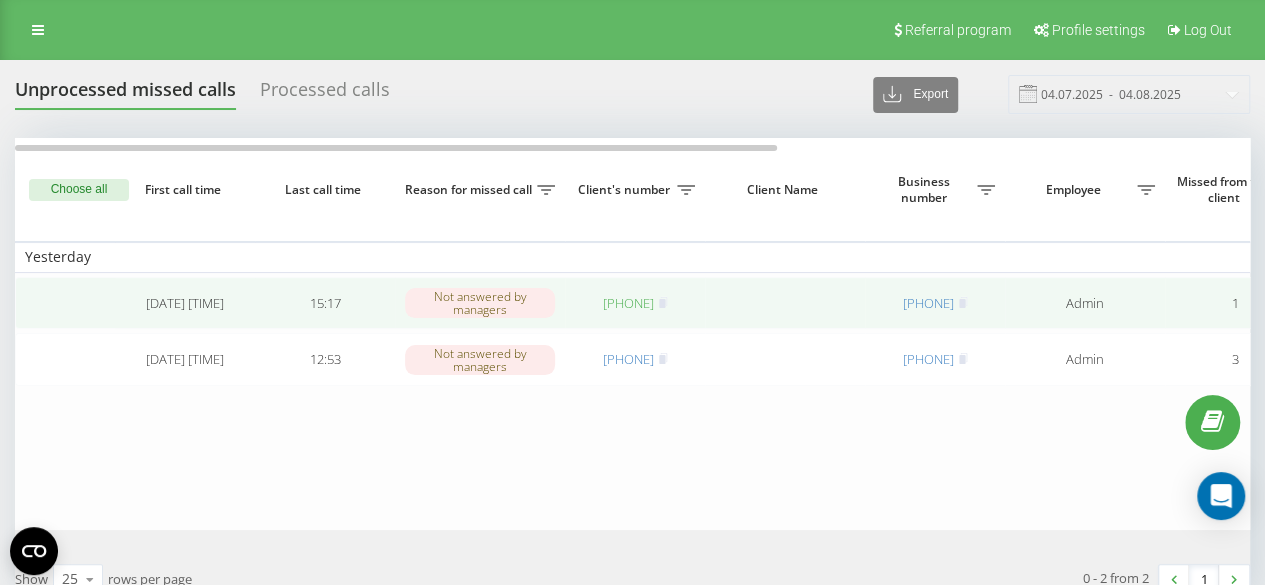 drag, startPoint x: 689, startPoint y: 314, endPoint x: 618, endPoint y: 311, distance: 71.063354 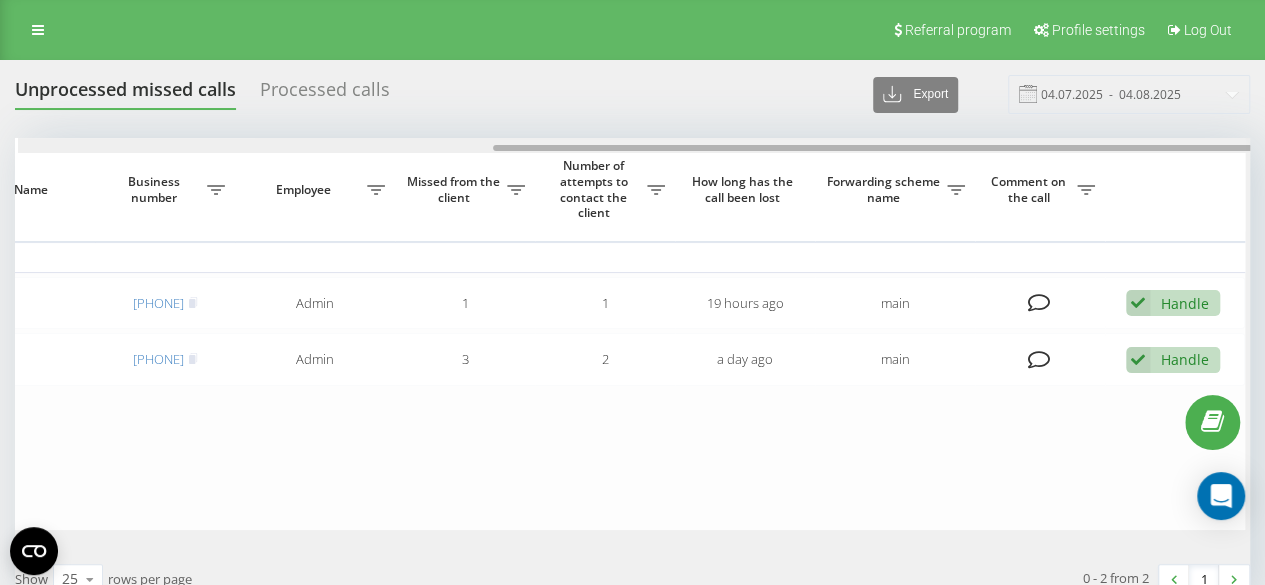 drag, startPoint x: 652, startPoint y: 146, endPoint x: 1153, endPoint y: 178, distance: 502.0209 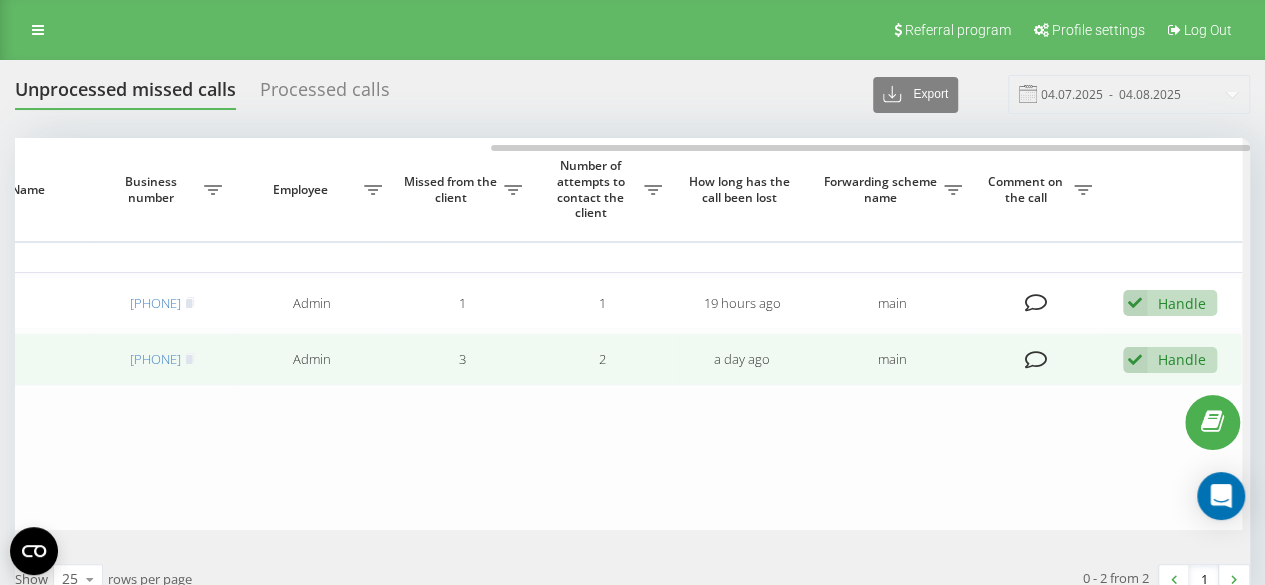 click on "Handle" at bounding box center [1182, 359] 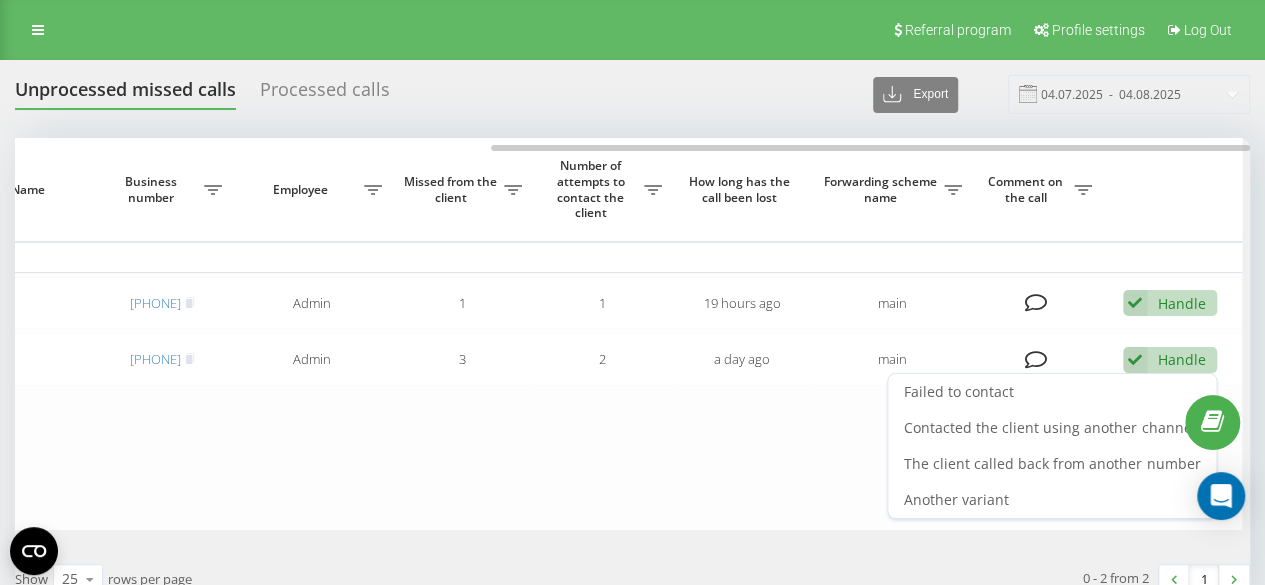 click on "Failed to contact" at bounding box center [1052, 392] 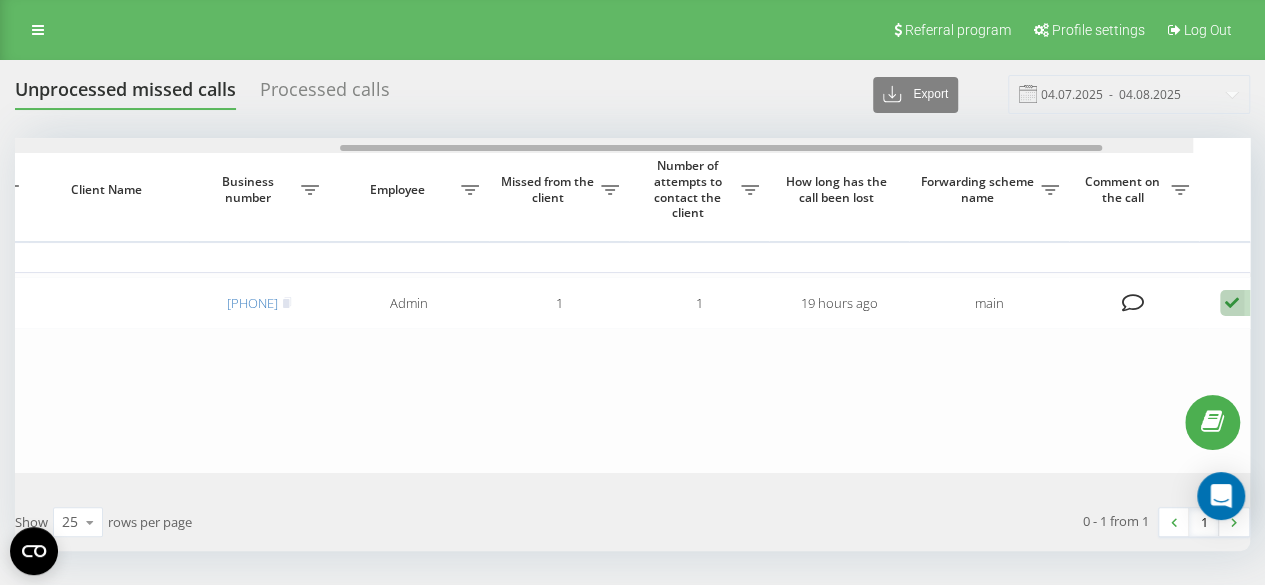 drag, startPoint x: 244, startPoint y: 145, endPoint x: 645, endPoint y: 154, distance: 401.10098 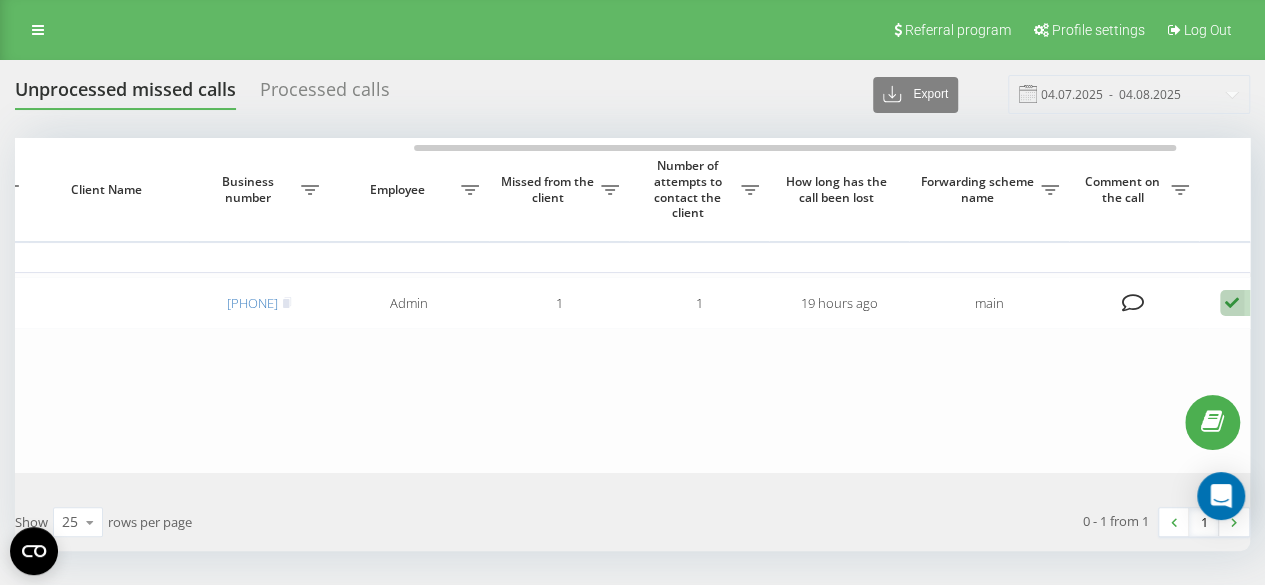 scroll, scrollTop: 0, scrollLeft: 664, axis: horizontal 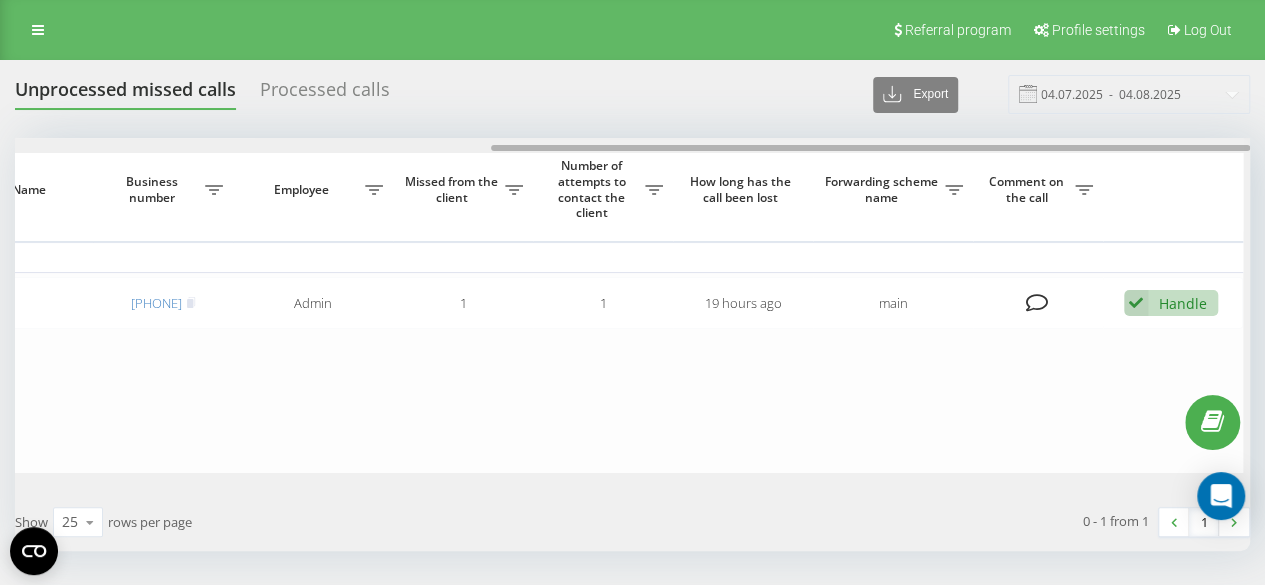 drag, startPoint x: 613, startPoint y: 149, endPoint x: 812, endPoint y: 175, distance: 200.6913 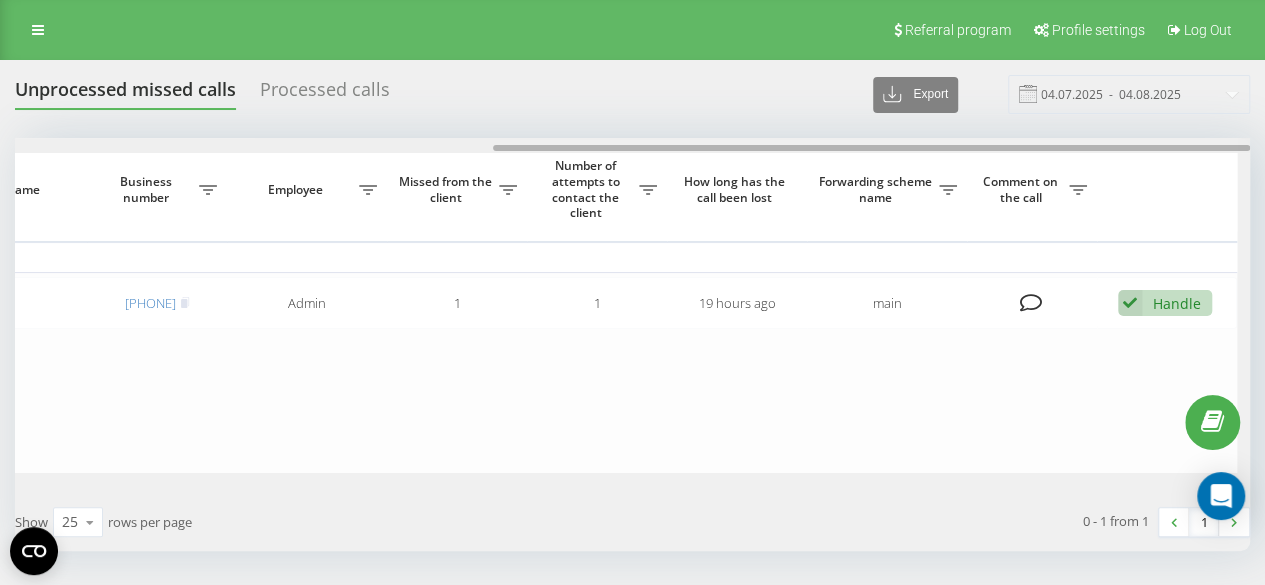 click at bounding box center (632, 145) 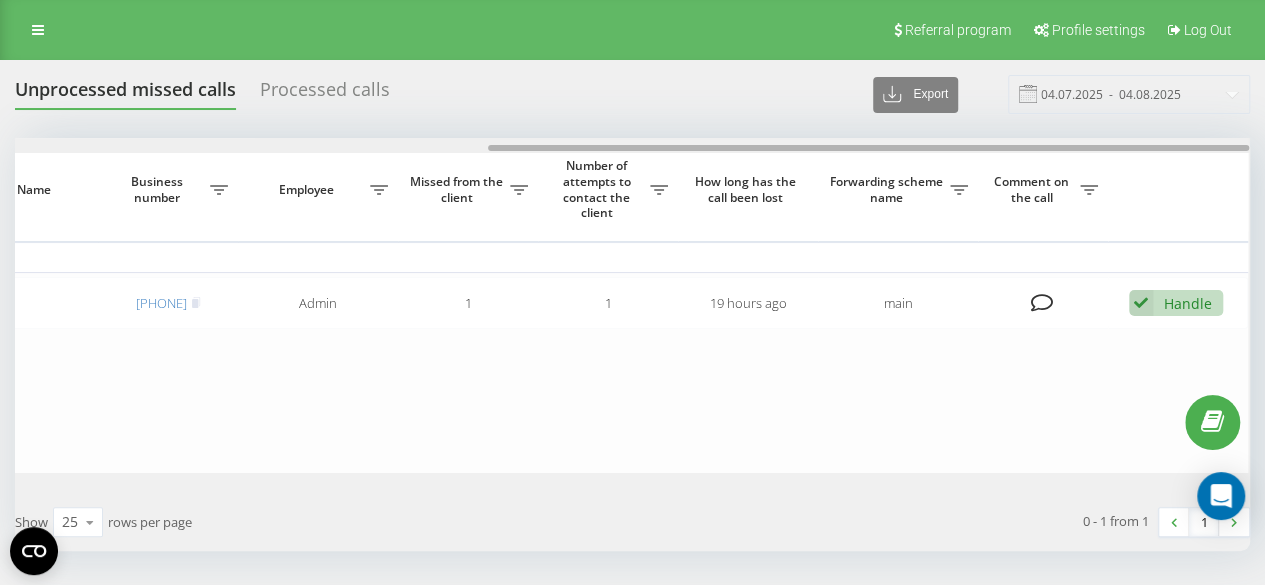 drag, startPoint x: 510, startPoint y: 147, endPoint x: 716, endPoint y: 165, distance: 206.78491 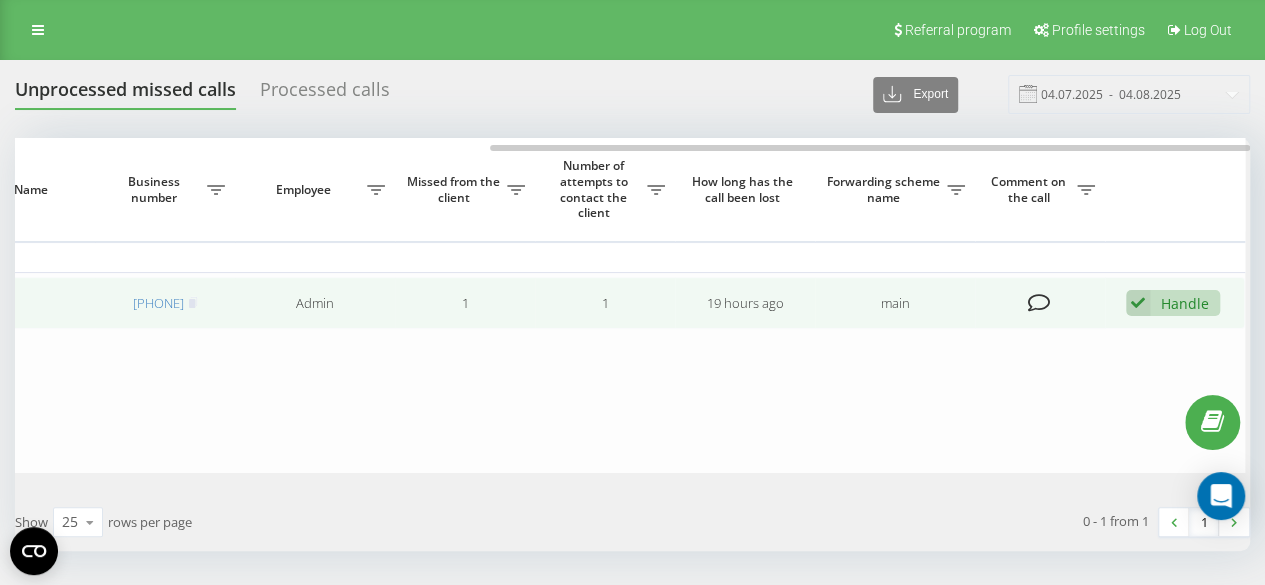 click on "Handle" at bounding box center (1185, 303) 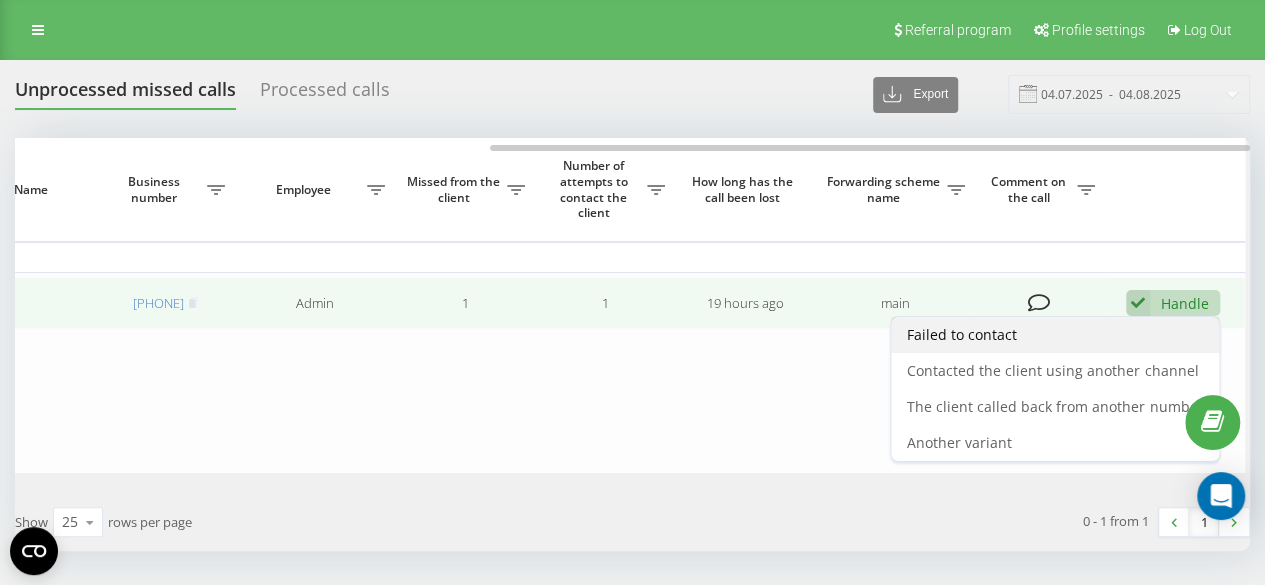 click on "Failed to contact" at bounding box center (1055, 335) 